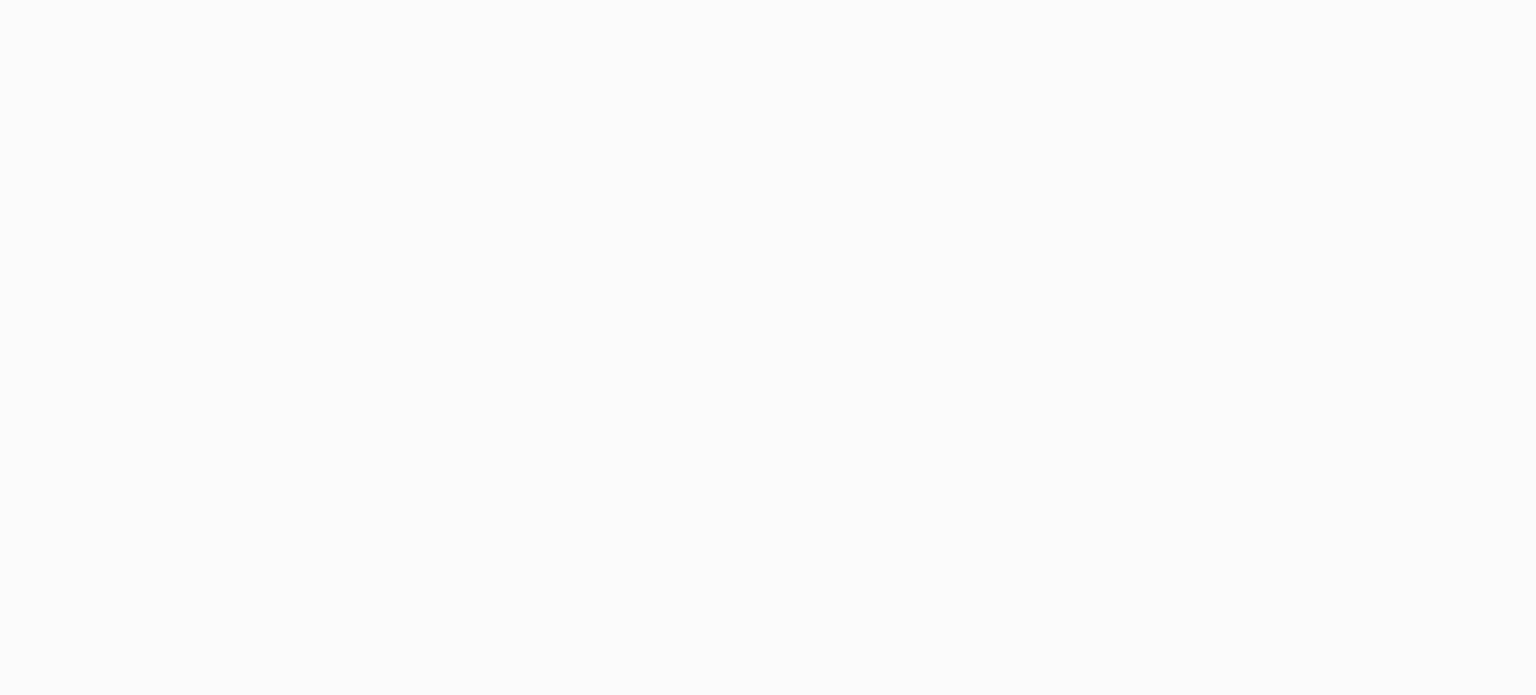 scroll, scrollTop: 0, scrollLeft: 0, axis: both 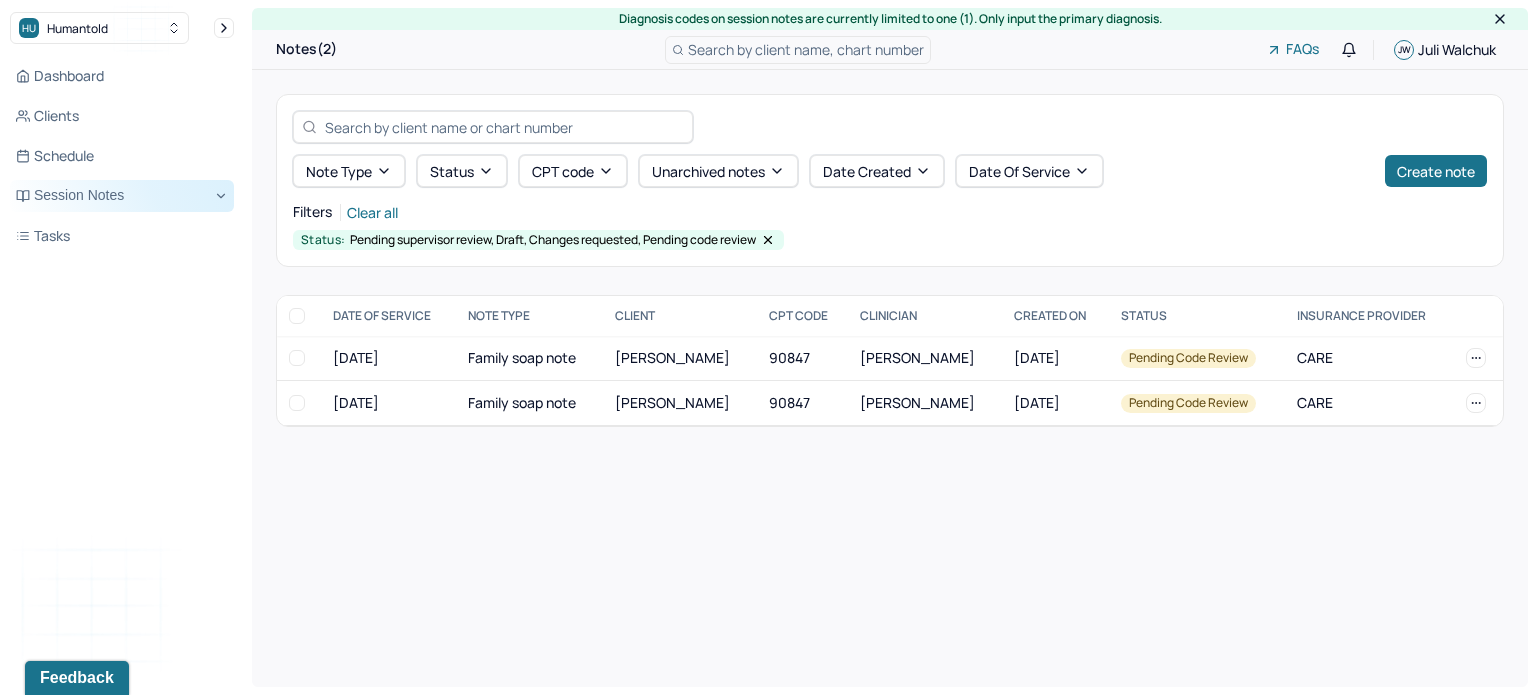 click on "Session Notes" at bounding box center (122, 196) 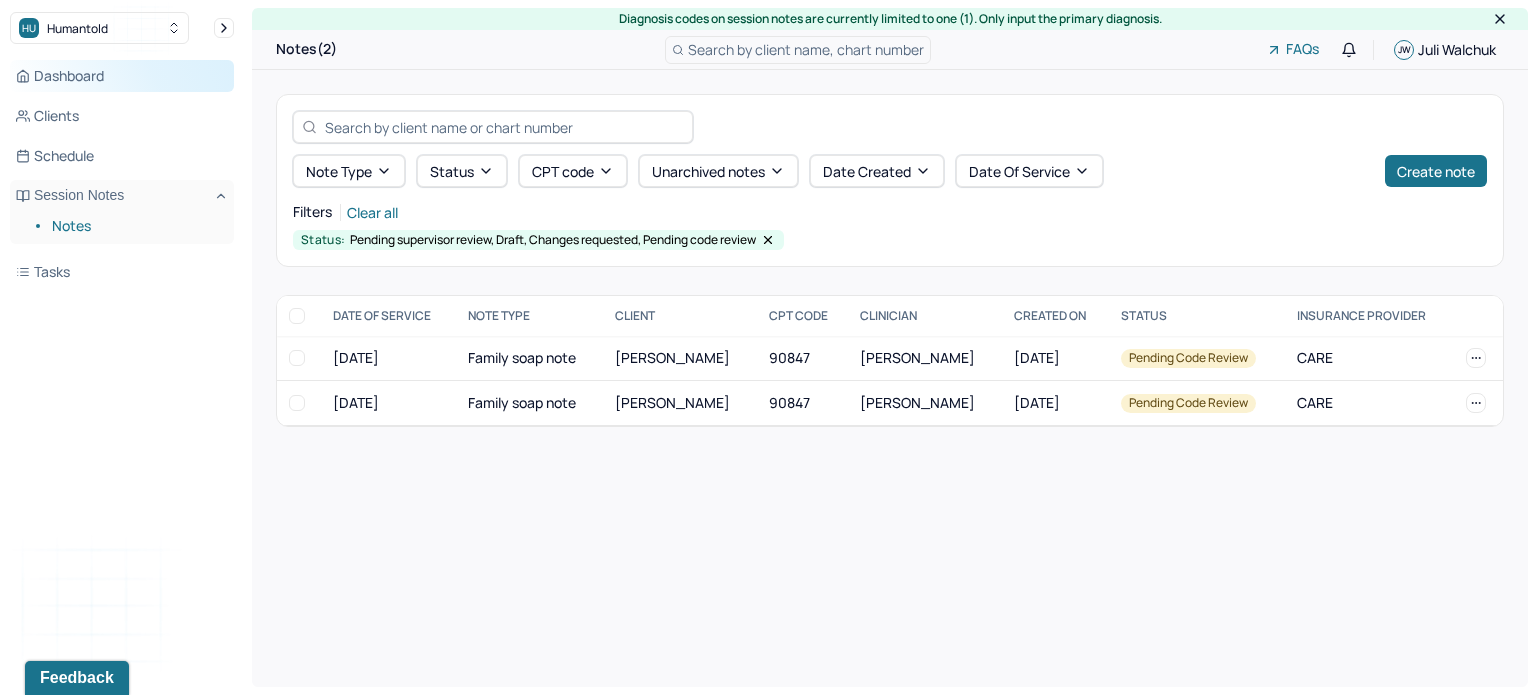 click on "Dashboard" at bounding box center [122, 76] 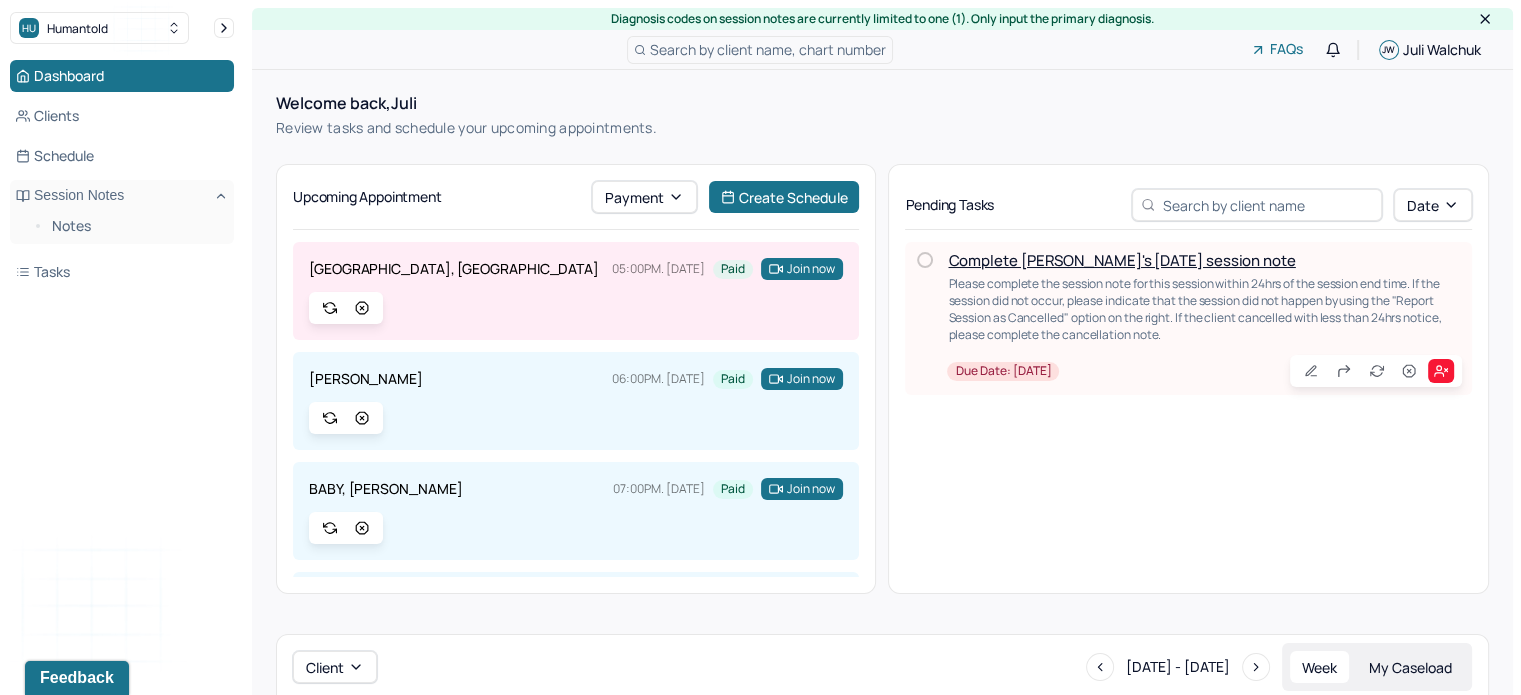 scroll, scrollTop: 8, scrollLeft: 0, axis: vertical 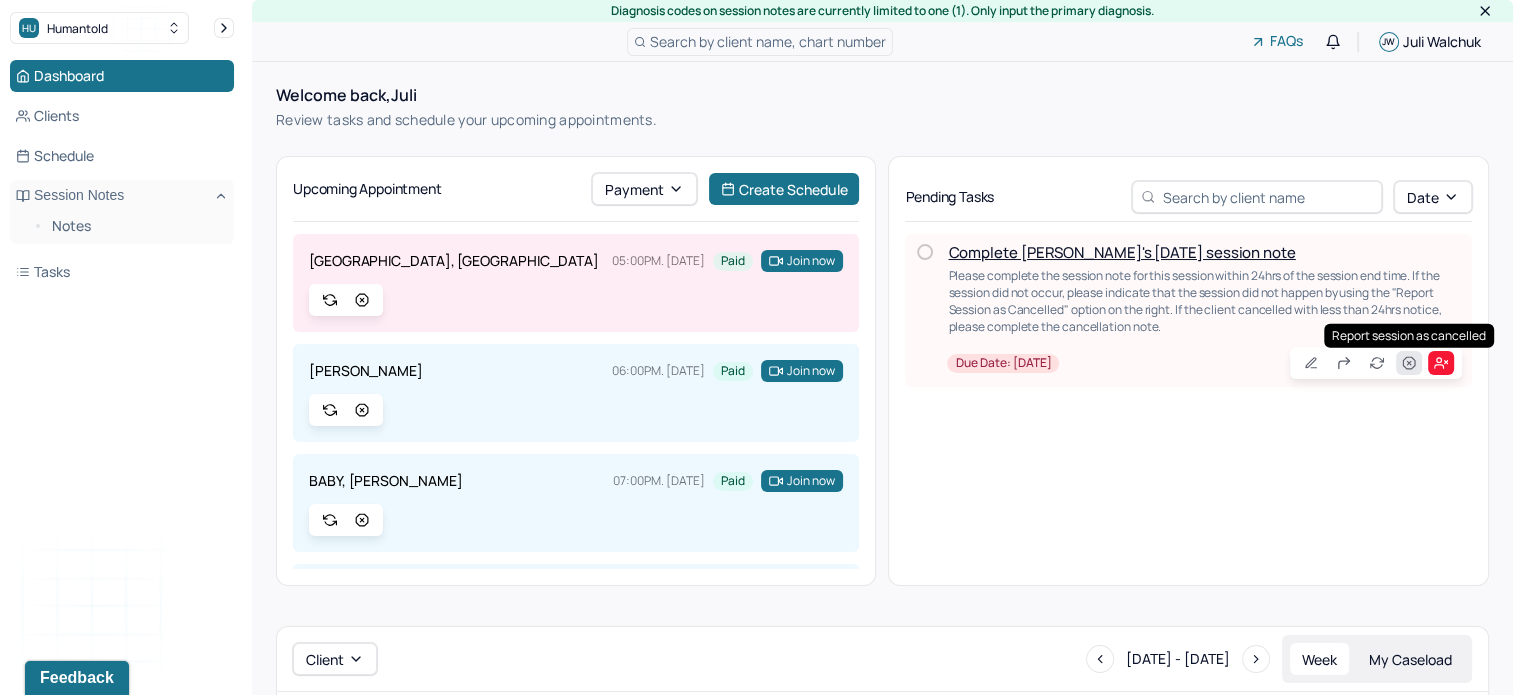 click 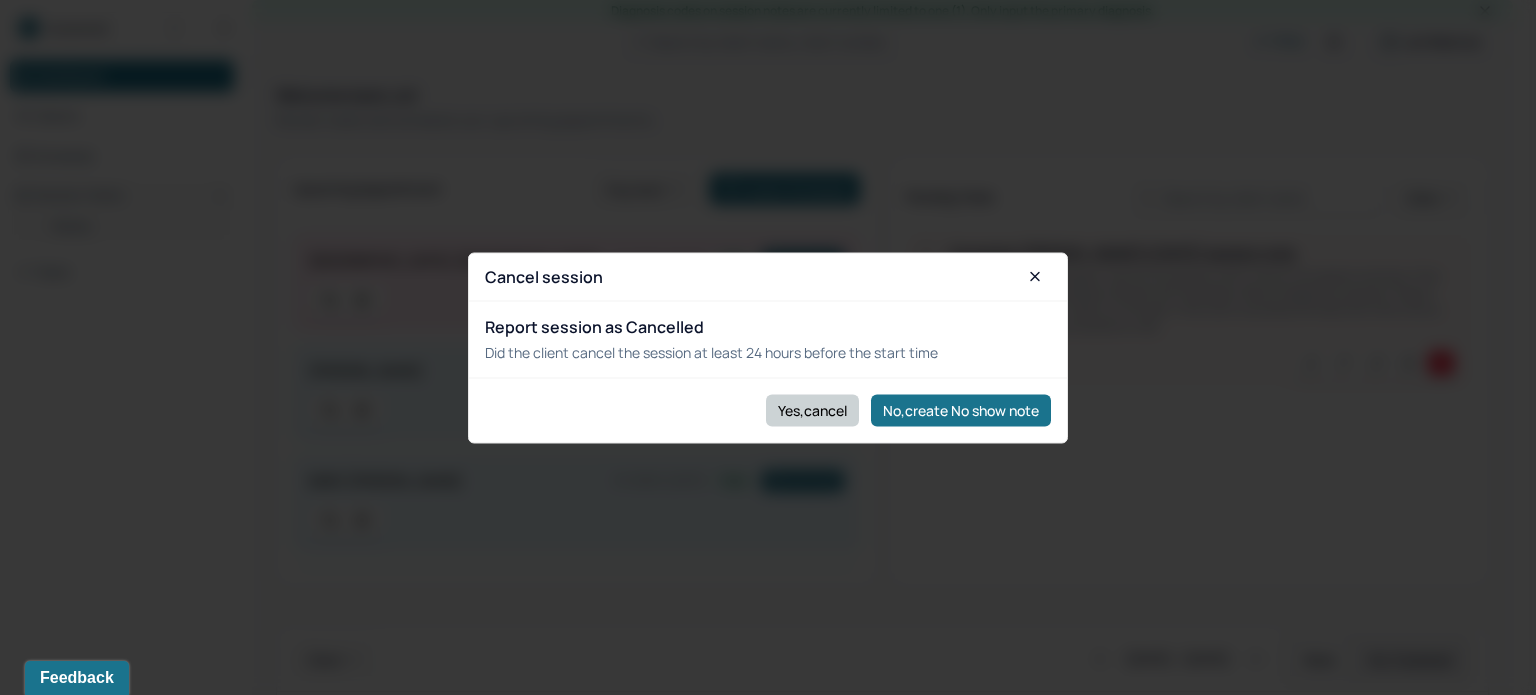 click on "Yes,cancel" at bounding box center [812, 410] 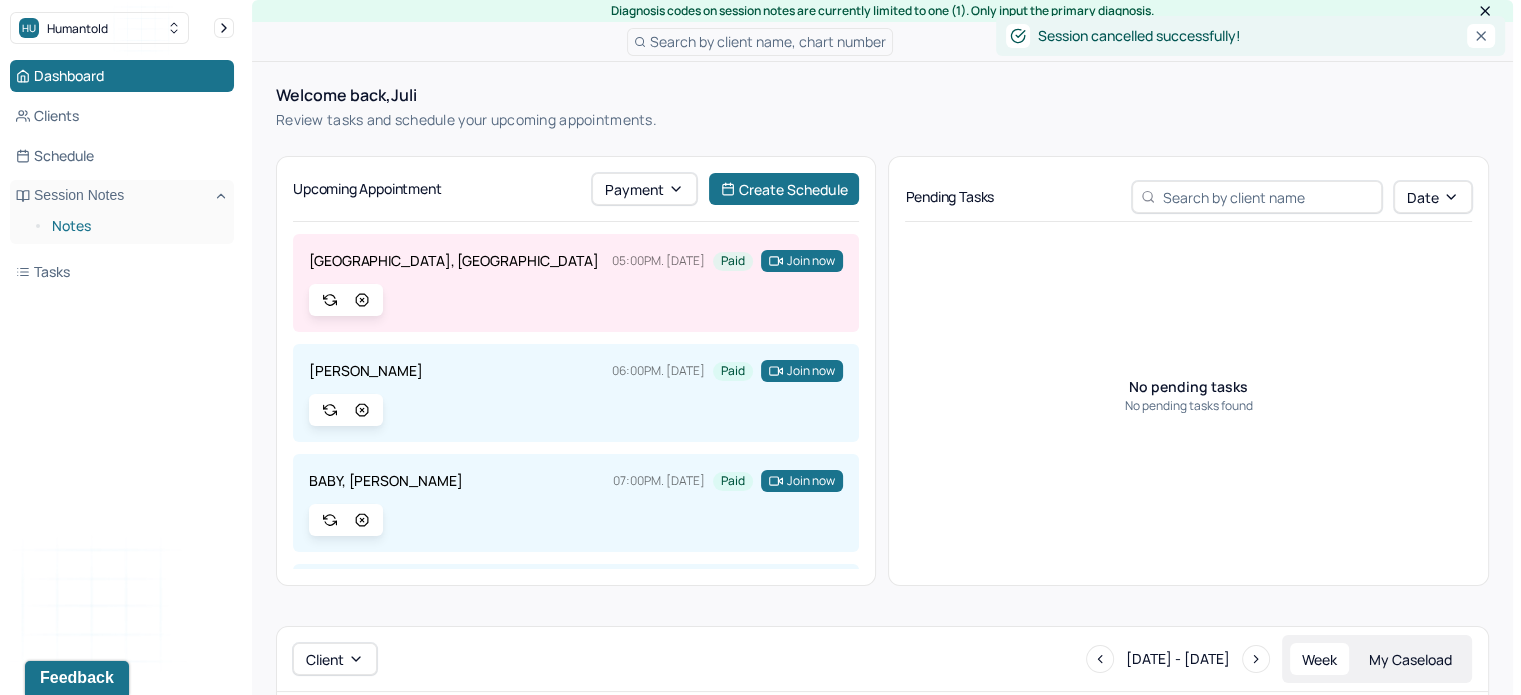 click on "Notes" at bounding box center [135, 226] 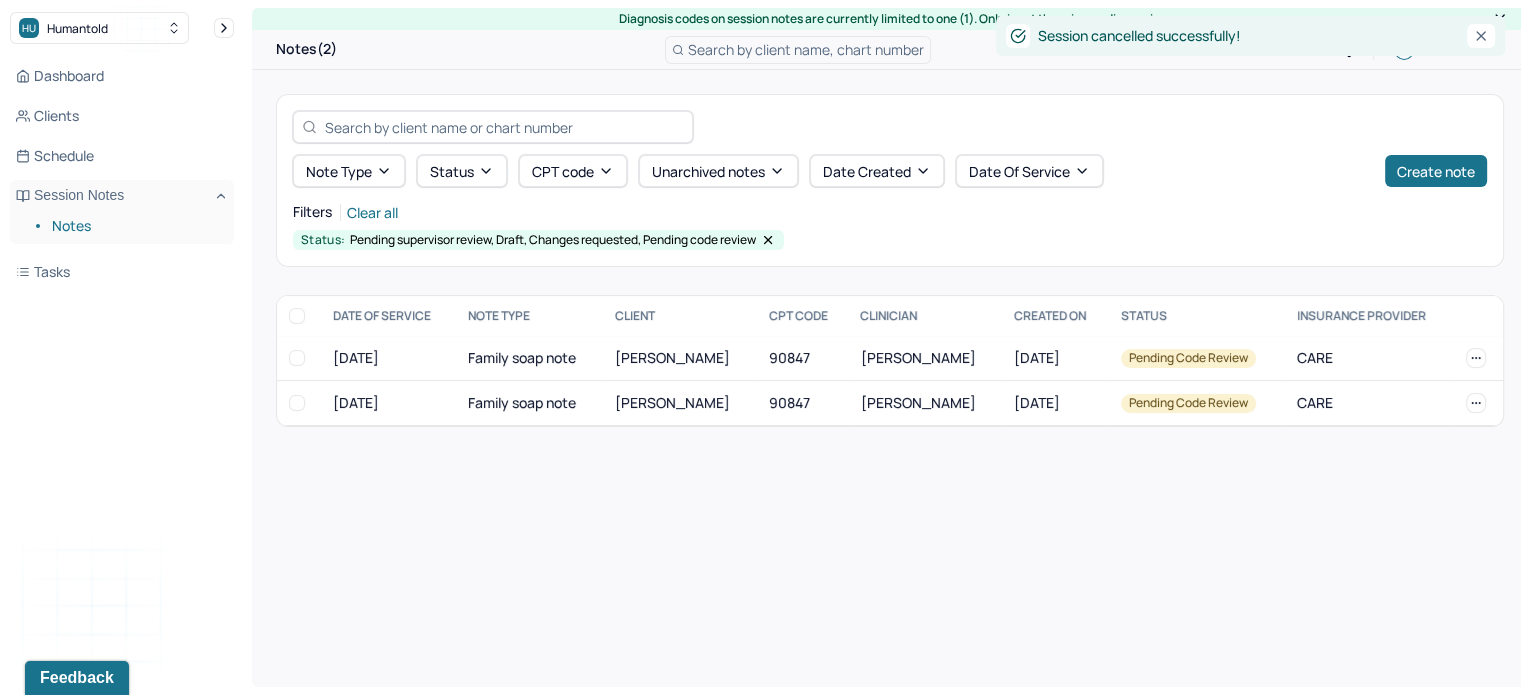 scroll, scrollTop: 0, scrollLeft: 0, axis: both 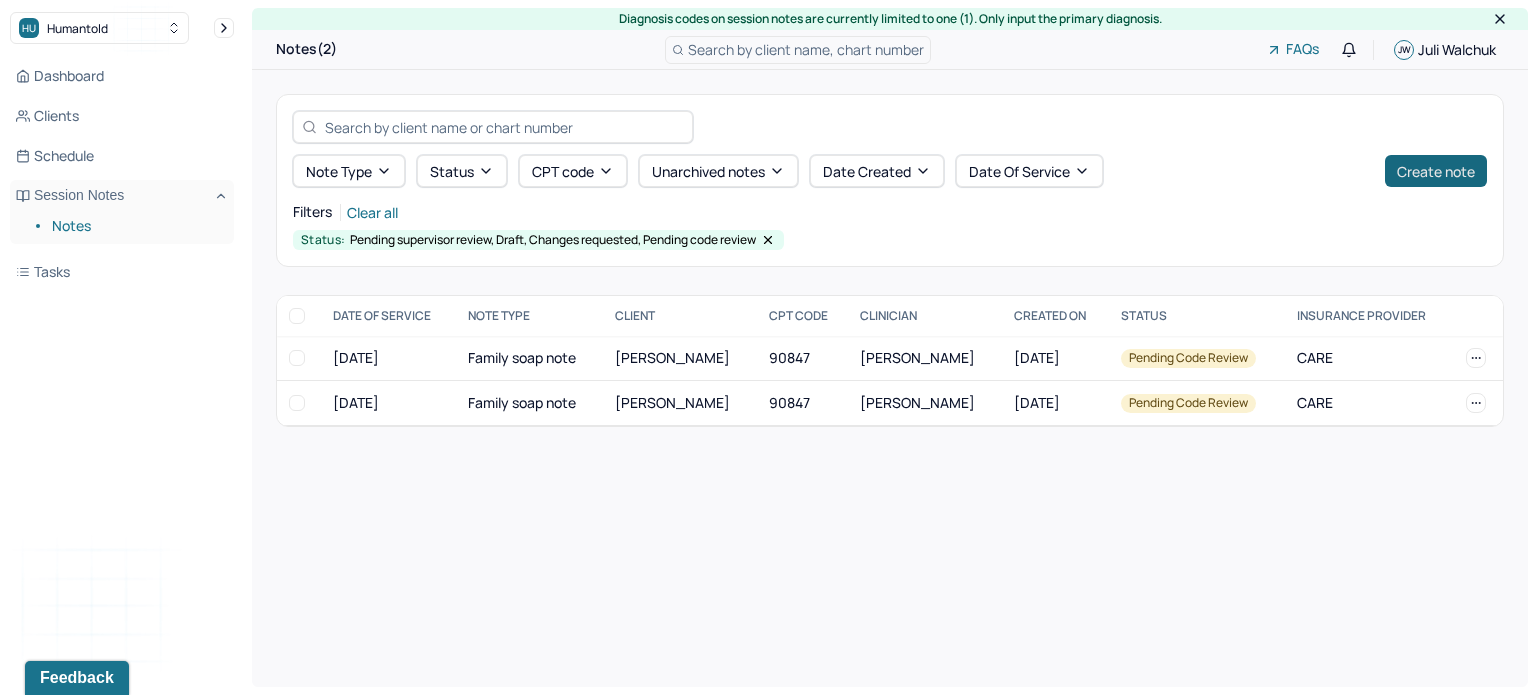 click on "Create note" at bounding box center [1436, 171] 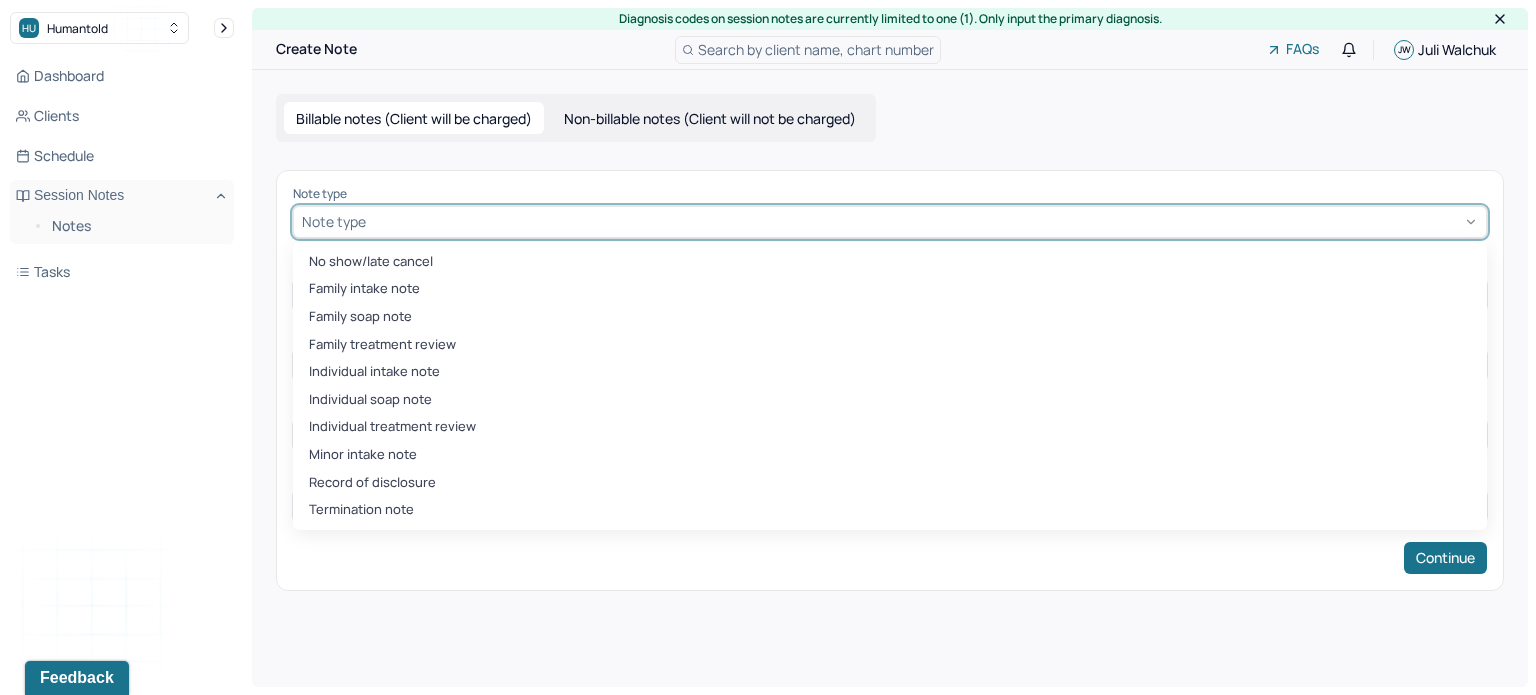 click at bounding box center [924, 221] 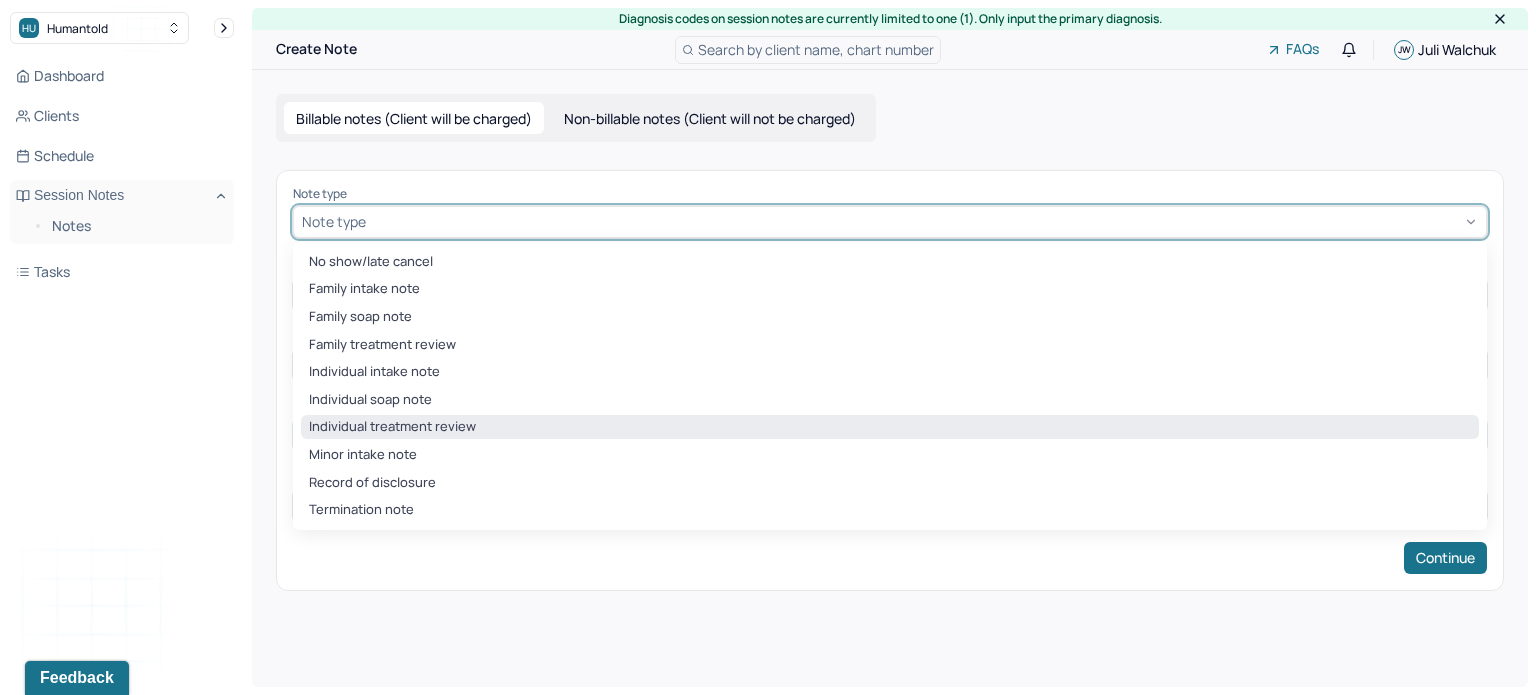click on "Individual treatment review" at bounding box center (890, 427) 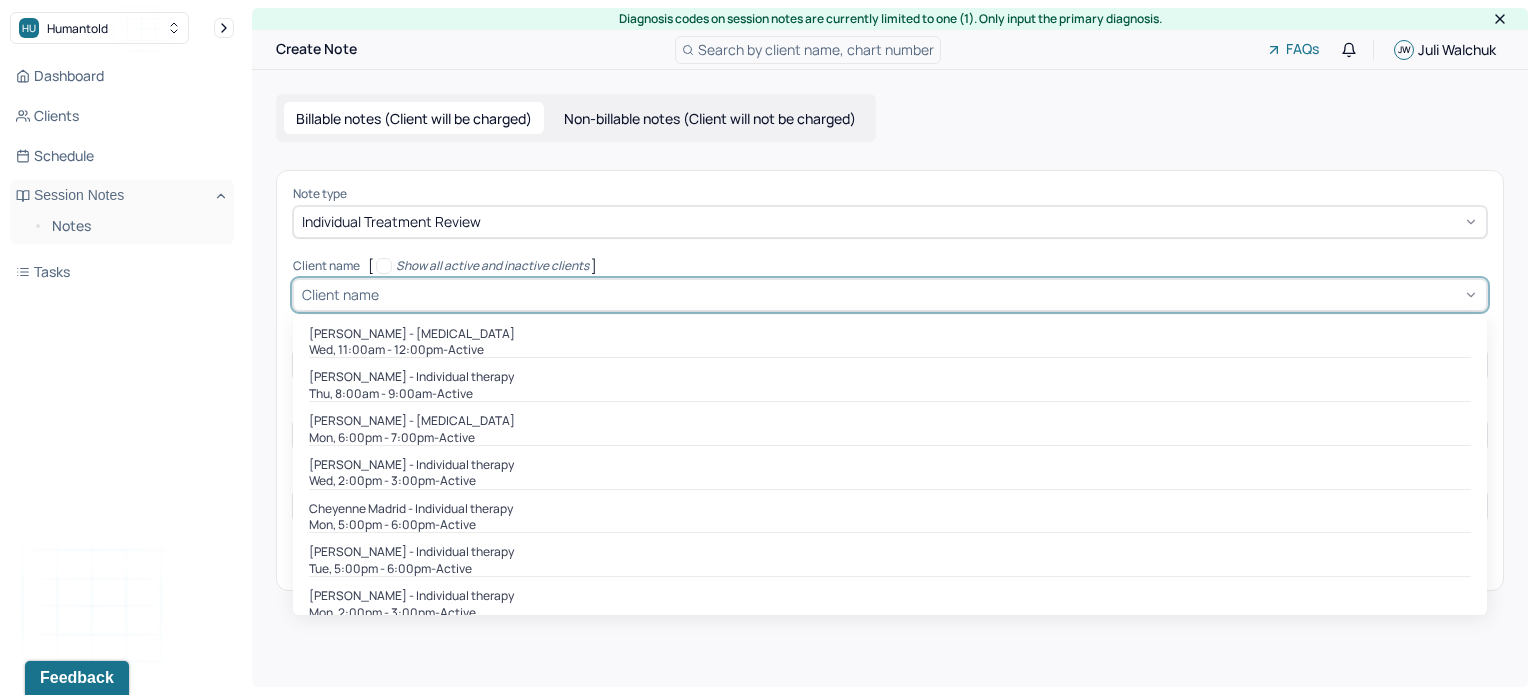 click on "Client name" at bounding box center (340, 294) 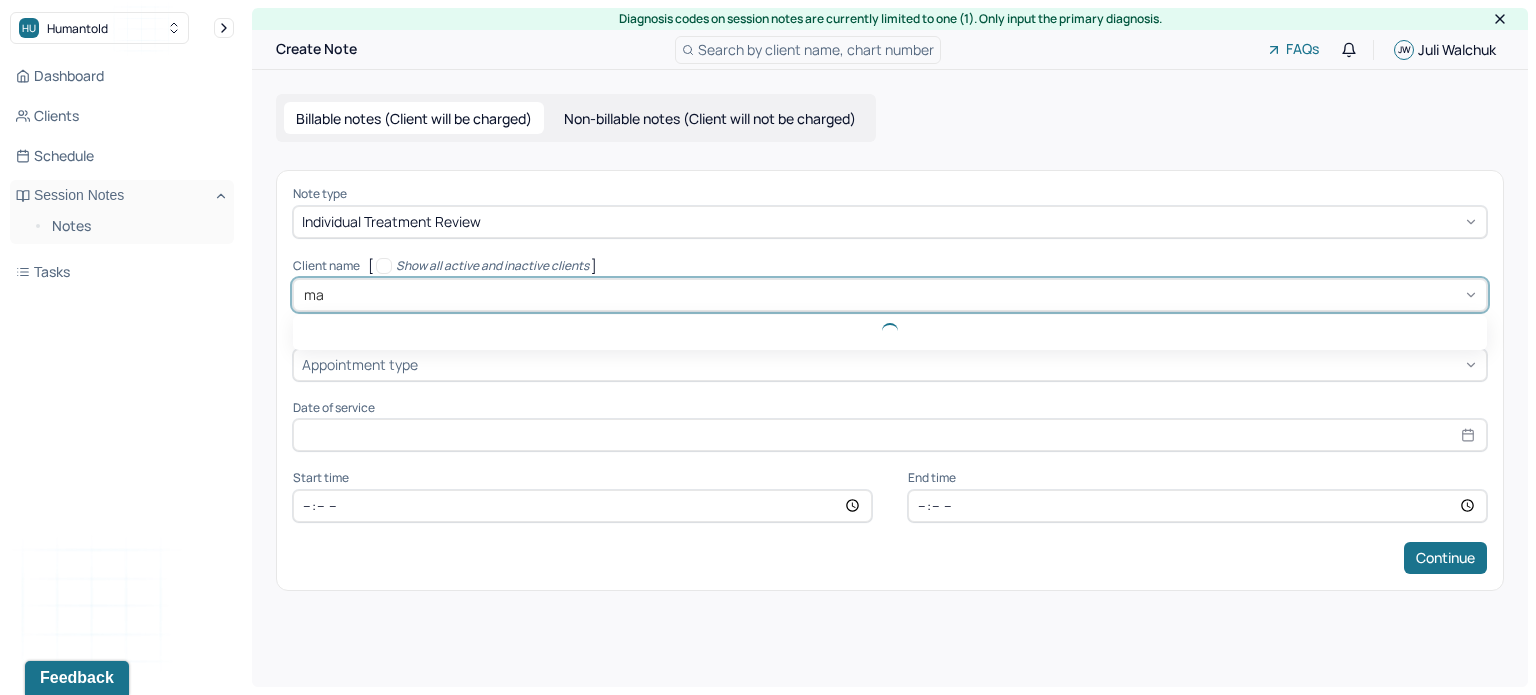 type on "mar" 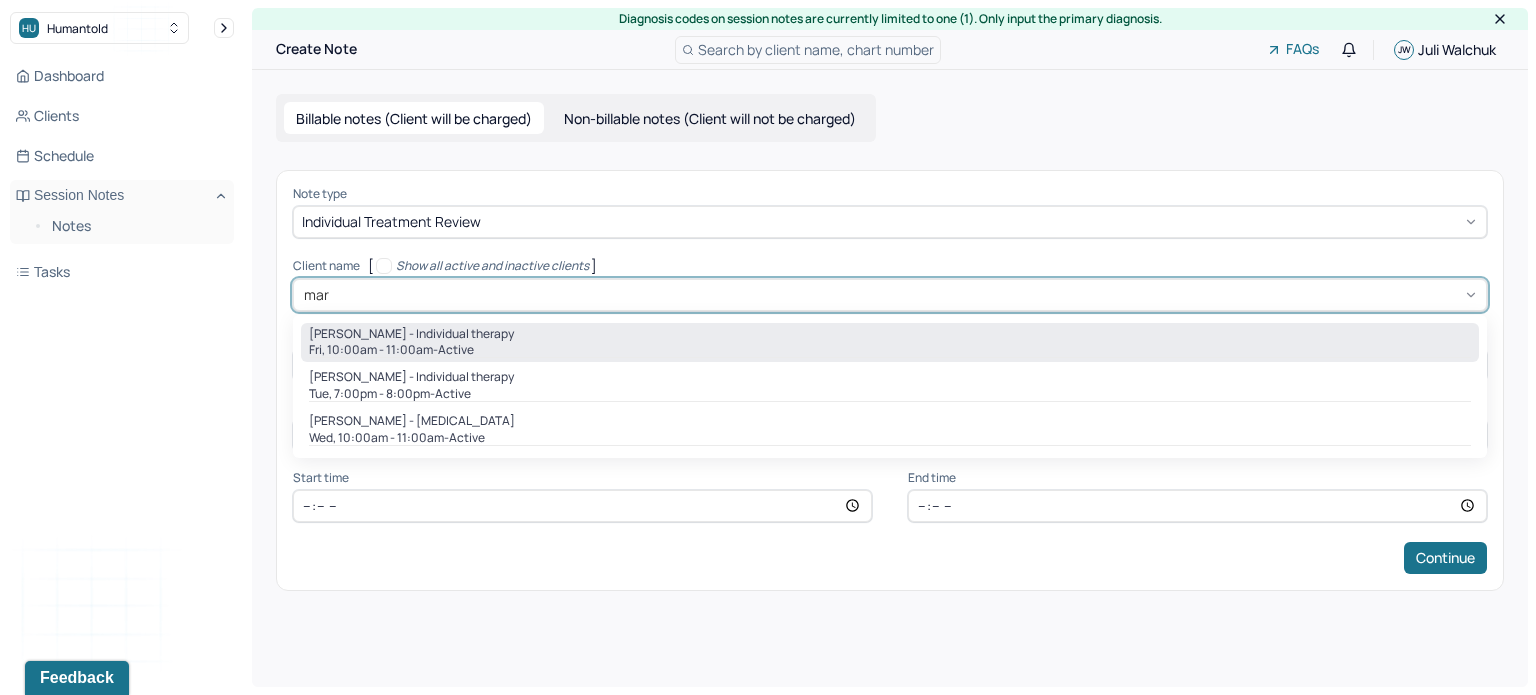 click on "[PERSON_NAME] - Individual therapy" at bounding box center [411, 334] 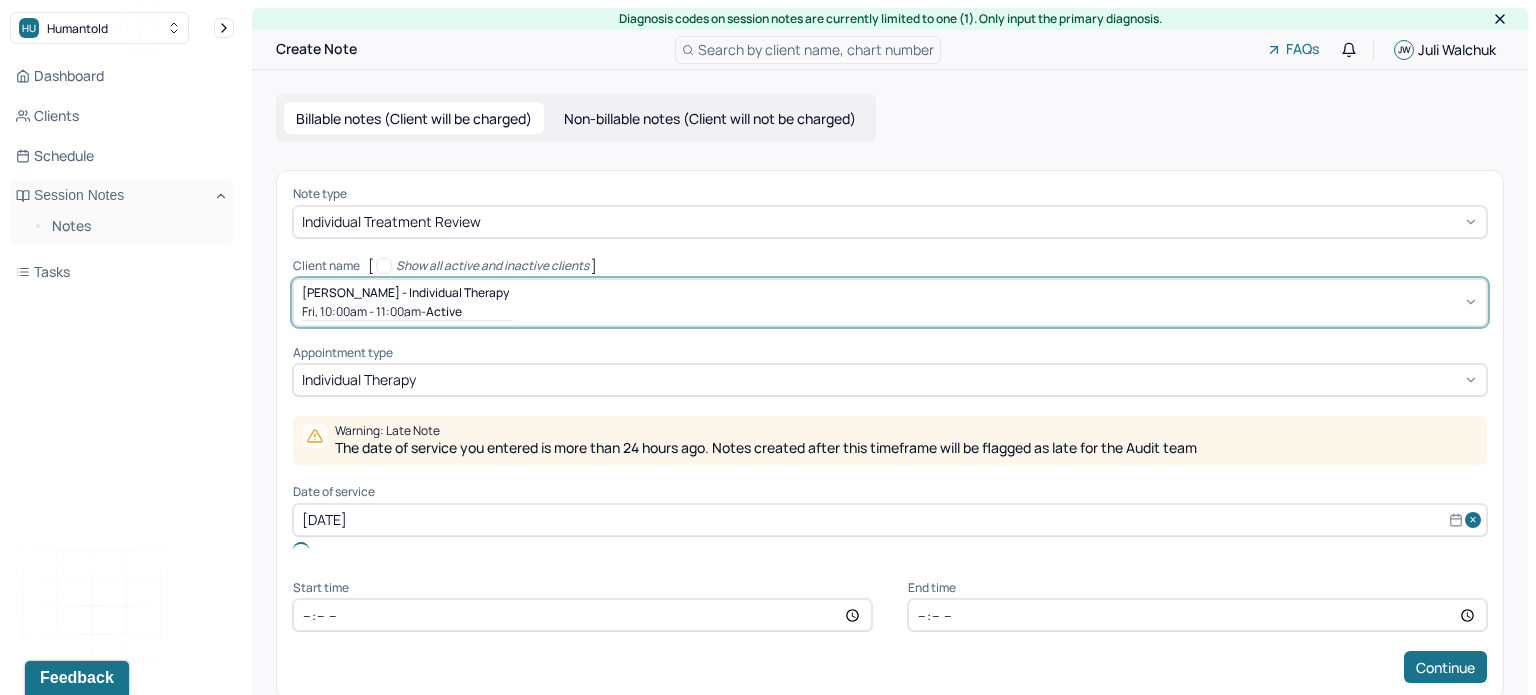 type 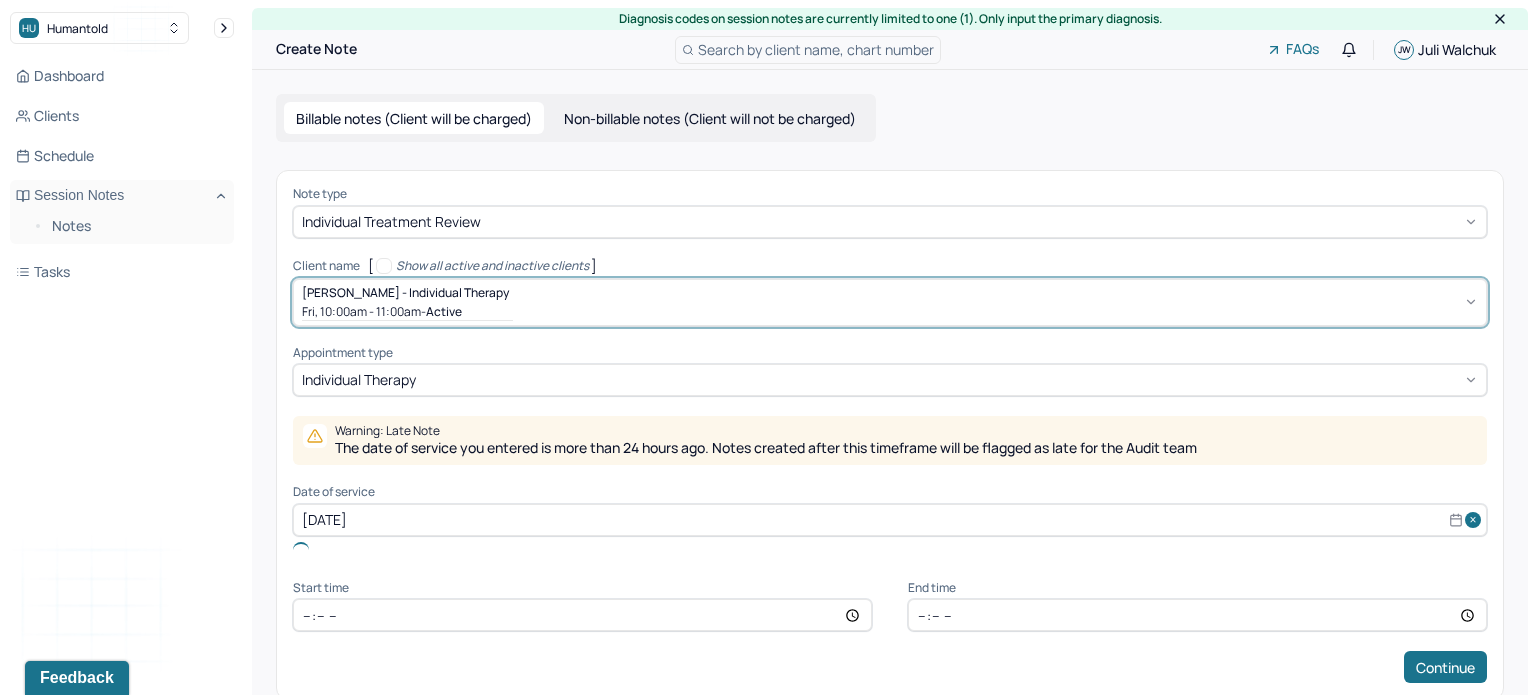 type on "[DATE]" 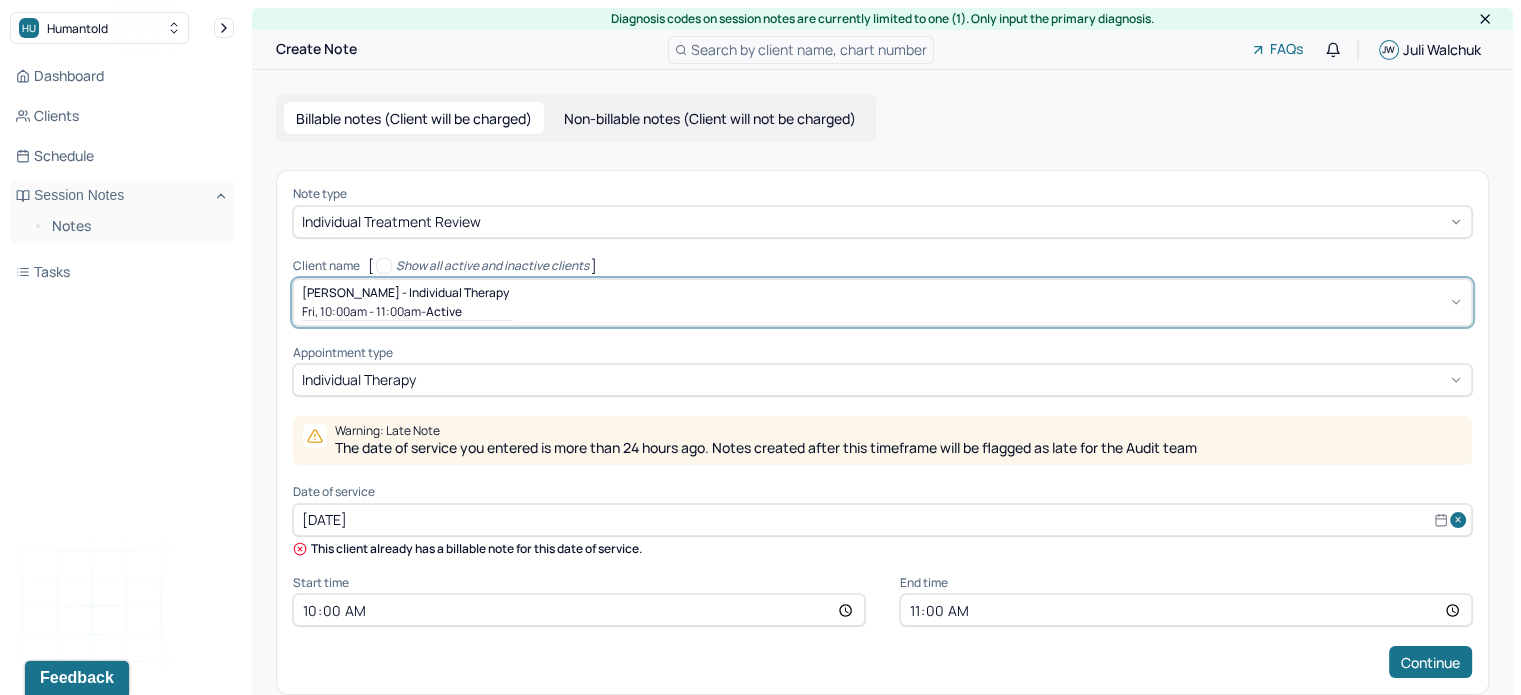 scroll, scrollTop: 31, scrollLeft: 0, axis: vertical 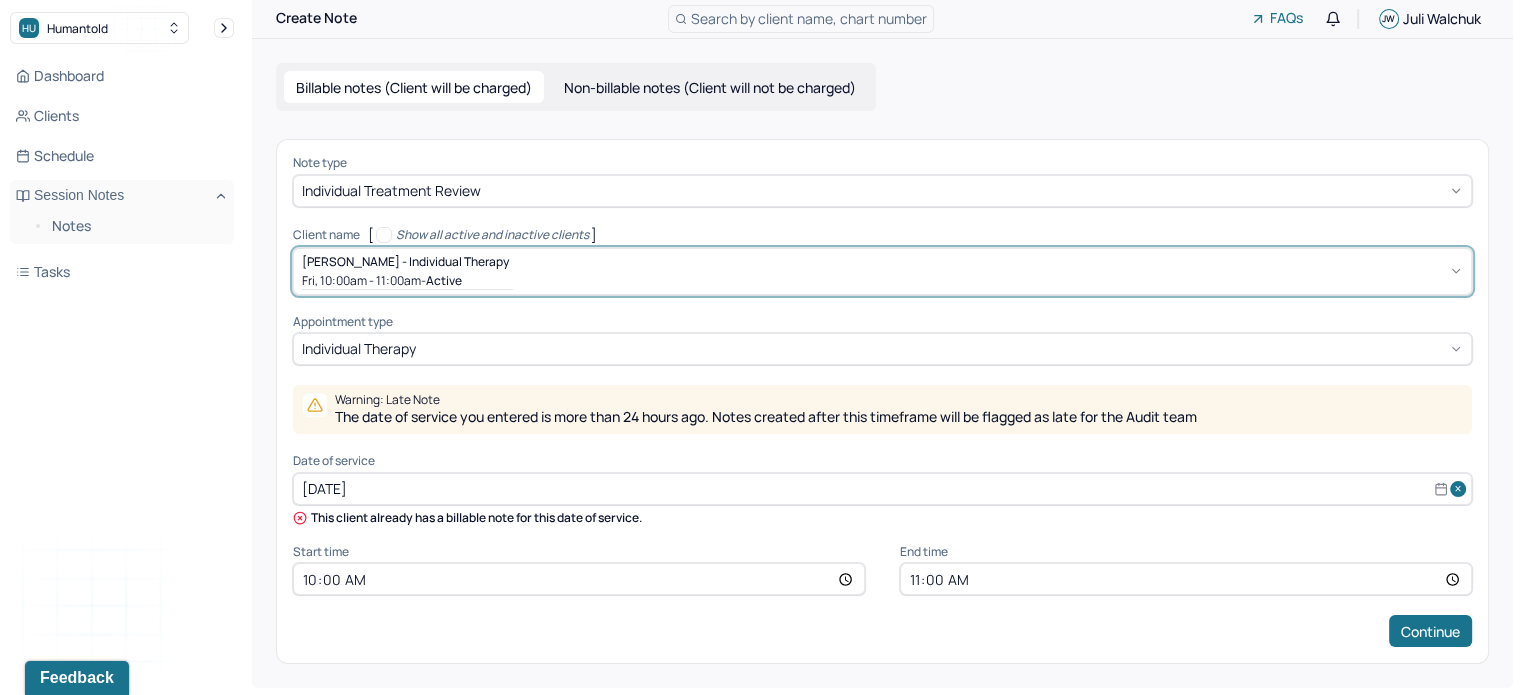 click on "[DATE]" at bounding box center (882, 489) 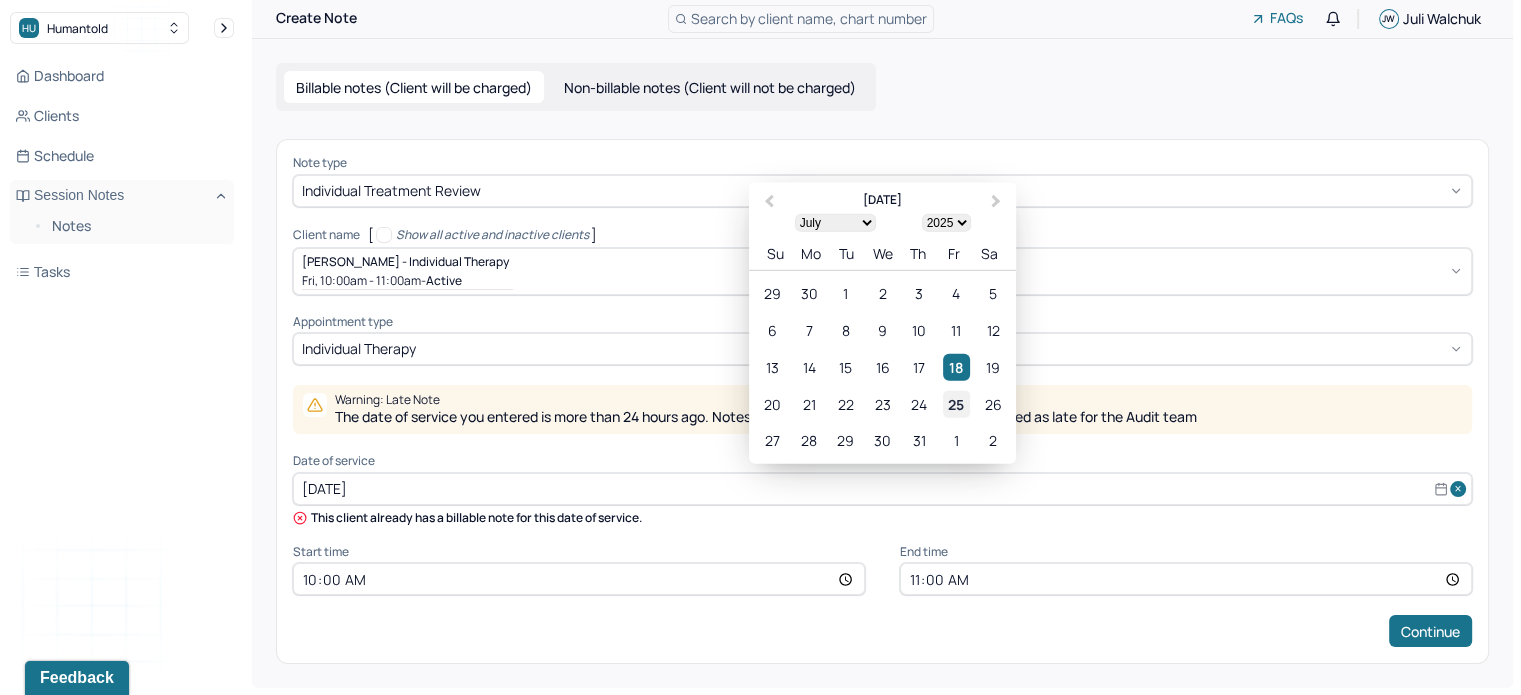 click on "25" at bounding box center (956, 403) 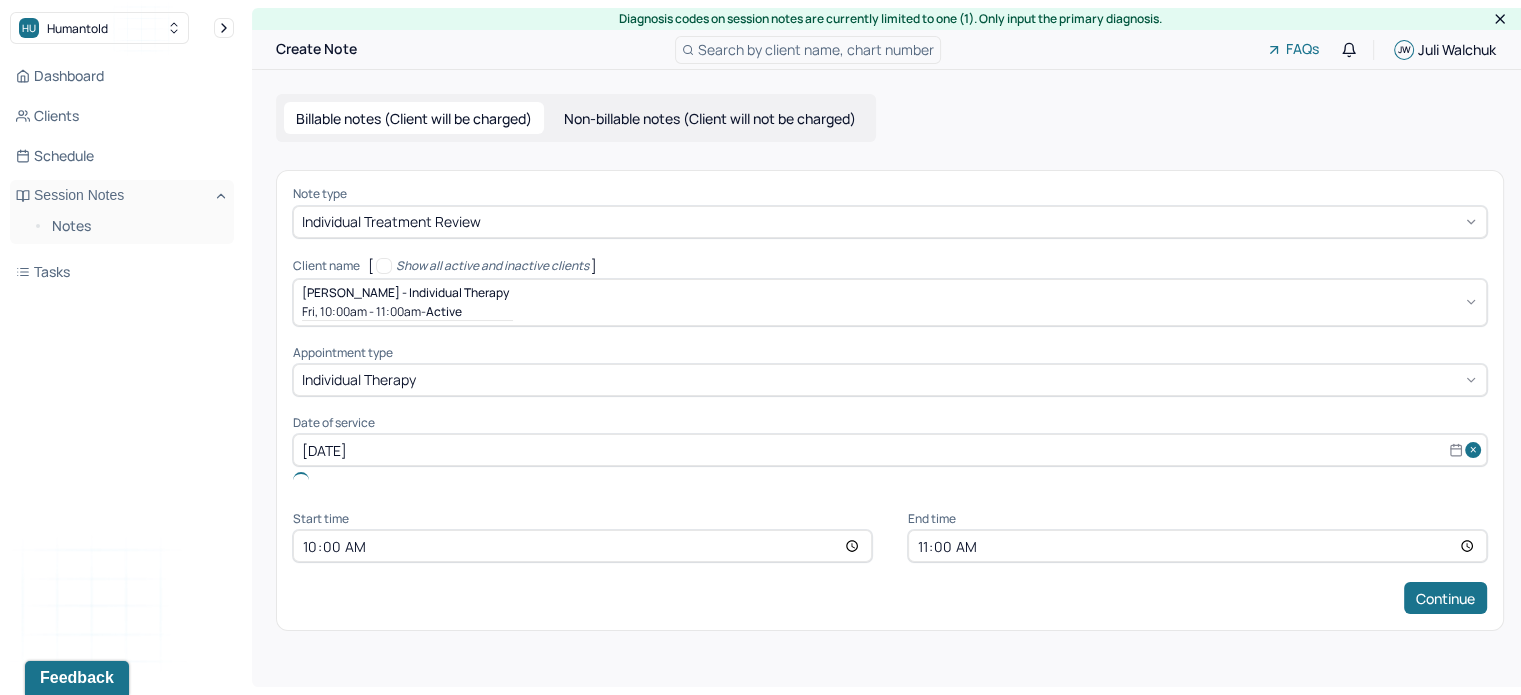 scroll, scrollTop: 0, scrollLeft: 0, axis: both 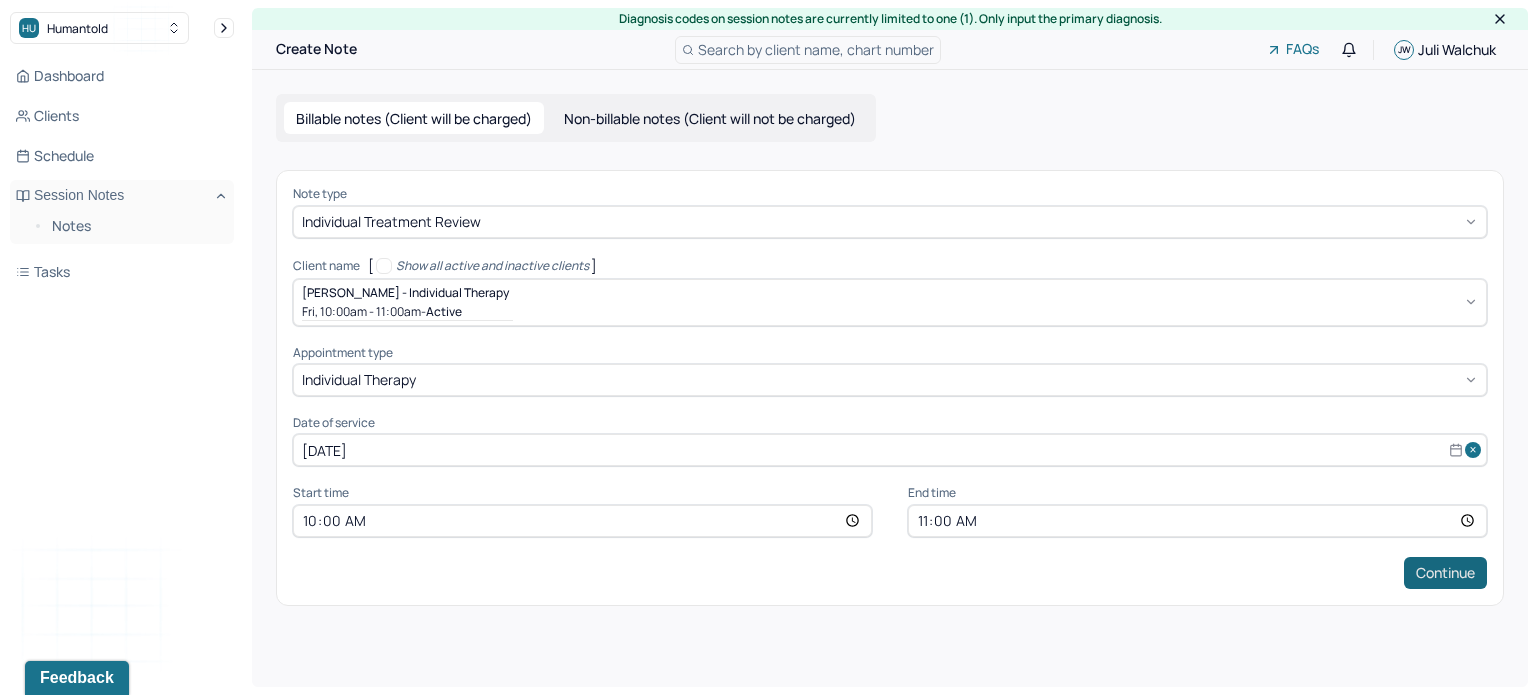 click on "Continue" at bounding box center [1445, 573] 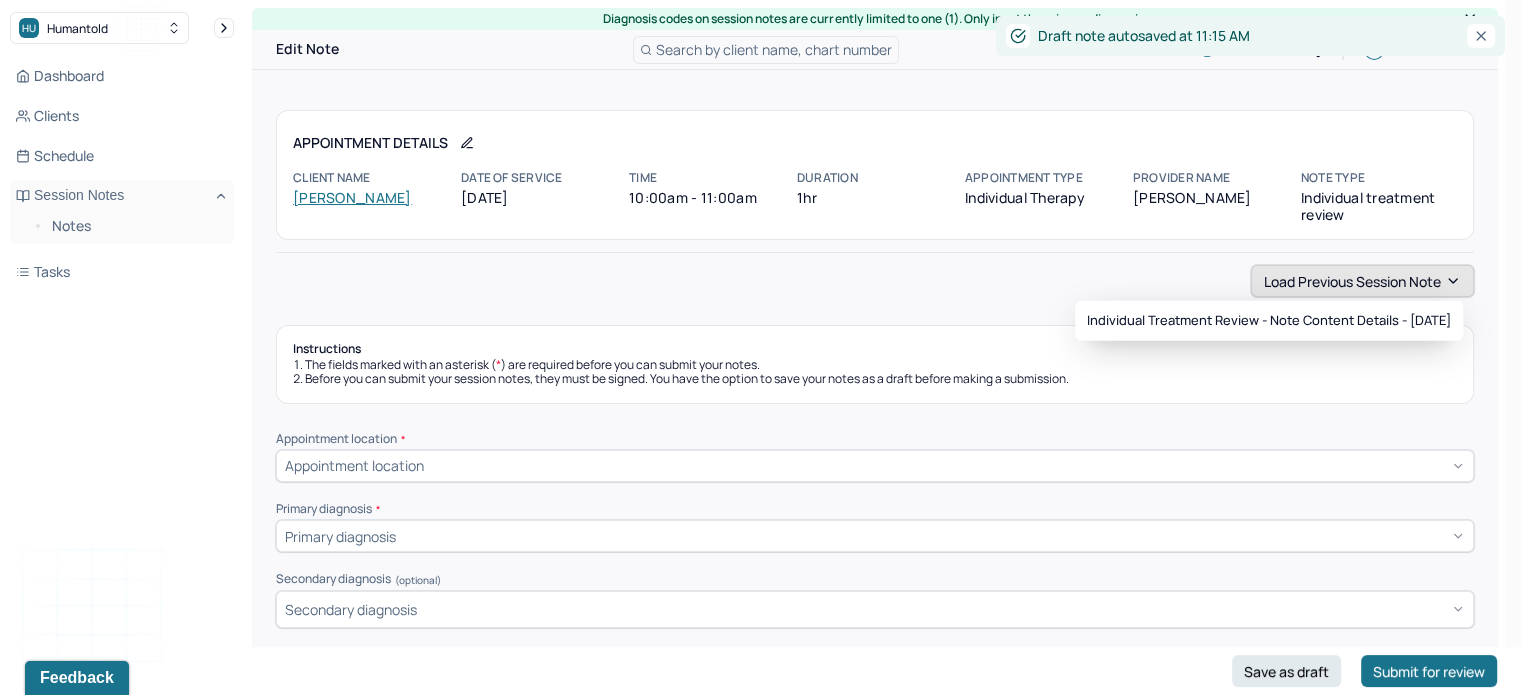 click on "Load previous session note" at bounding box center [1362, 281] 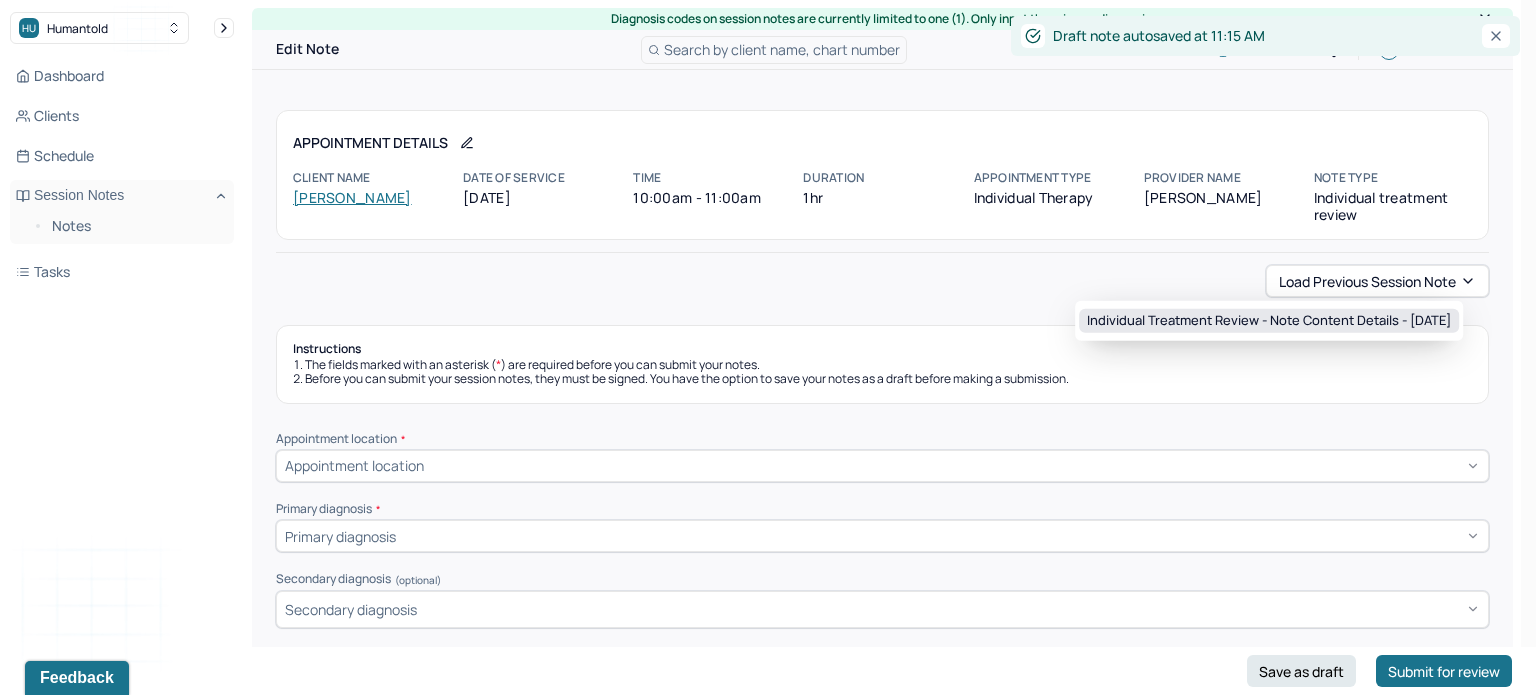 click on "Individual treatment review   - Note content Details -   [DATE]" at bounding box center (1269, 321) 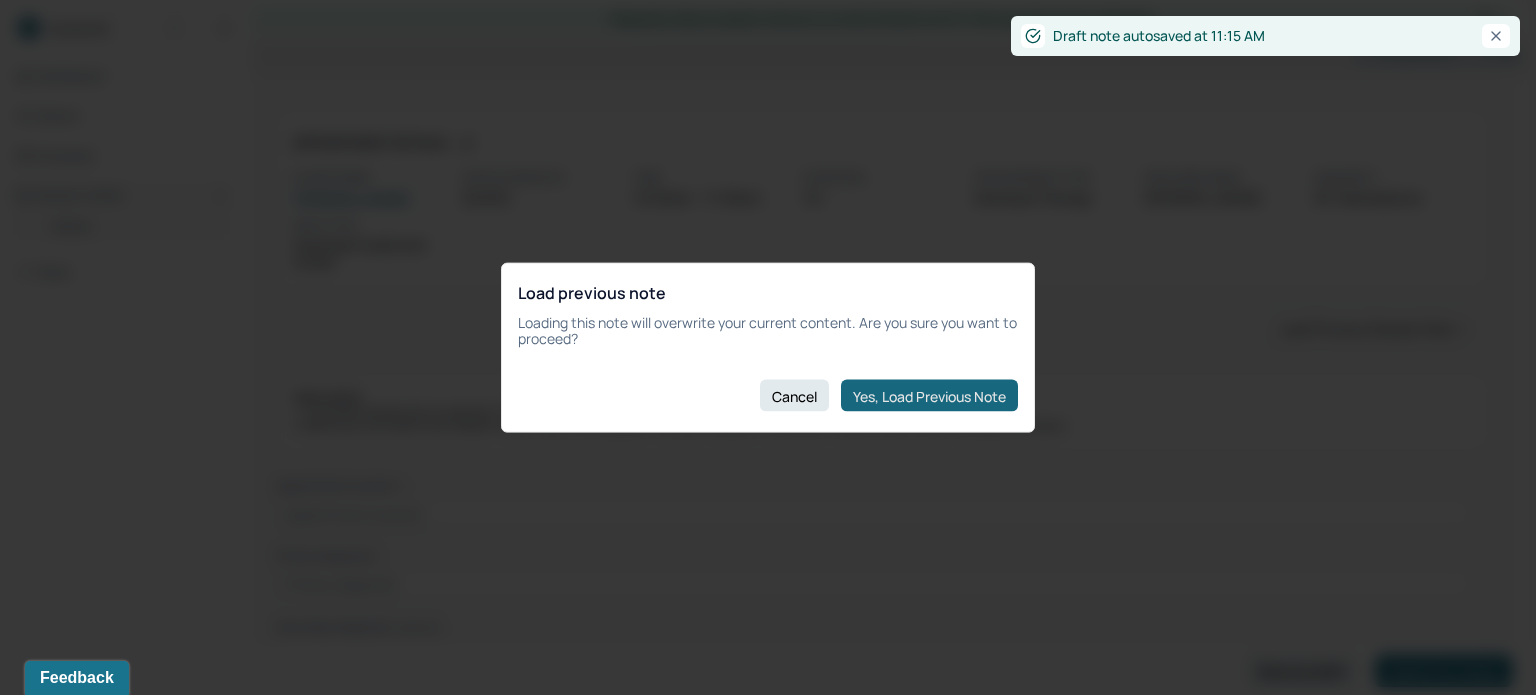 click on "Yes, Load Previous Note" at bounding box center (929, 396) 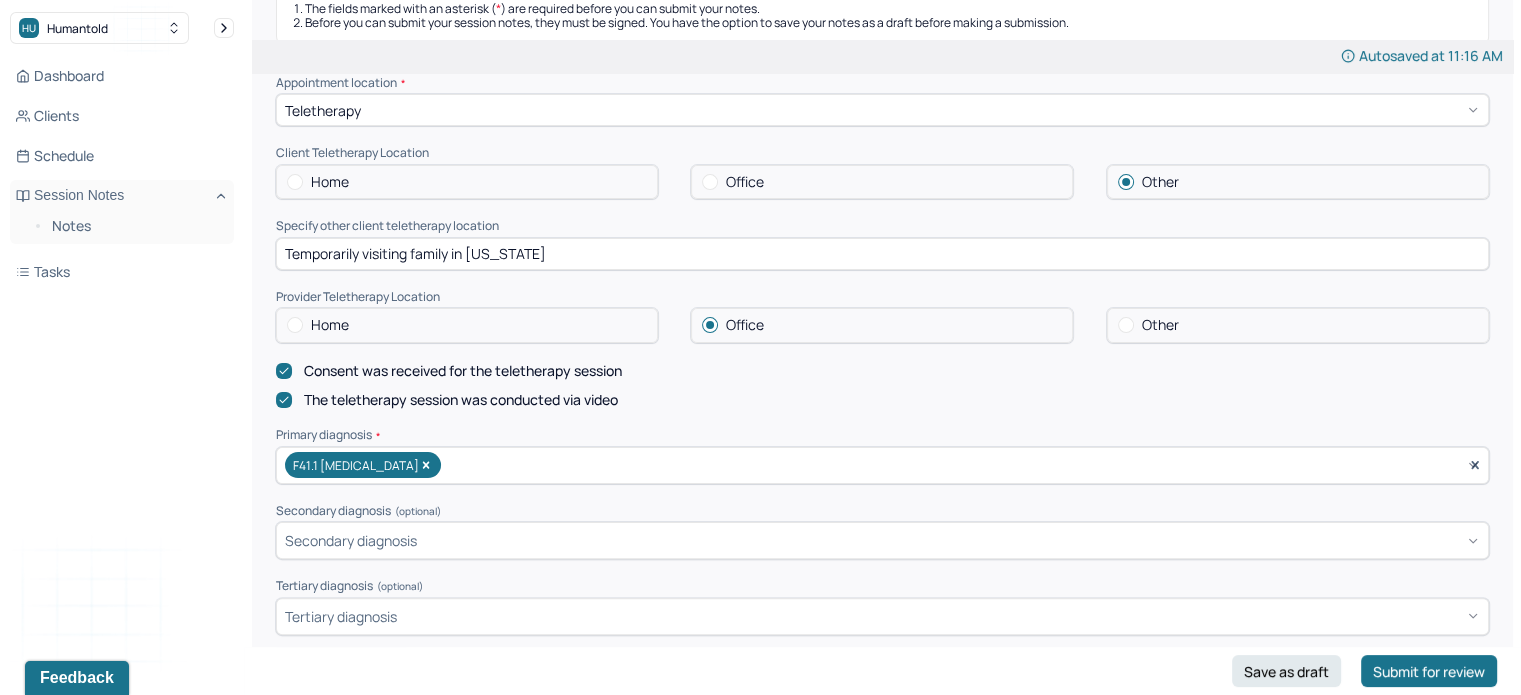 scroll, scrollTop: 462, scrollLeft: 0, axis: vertical 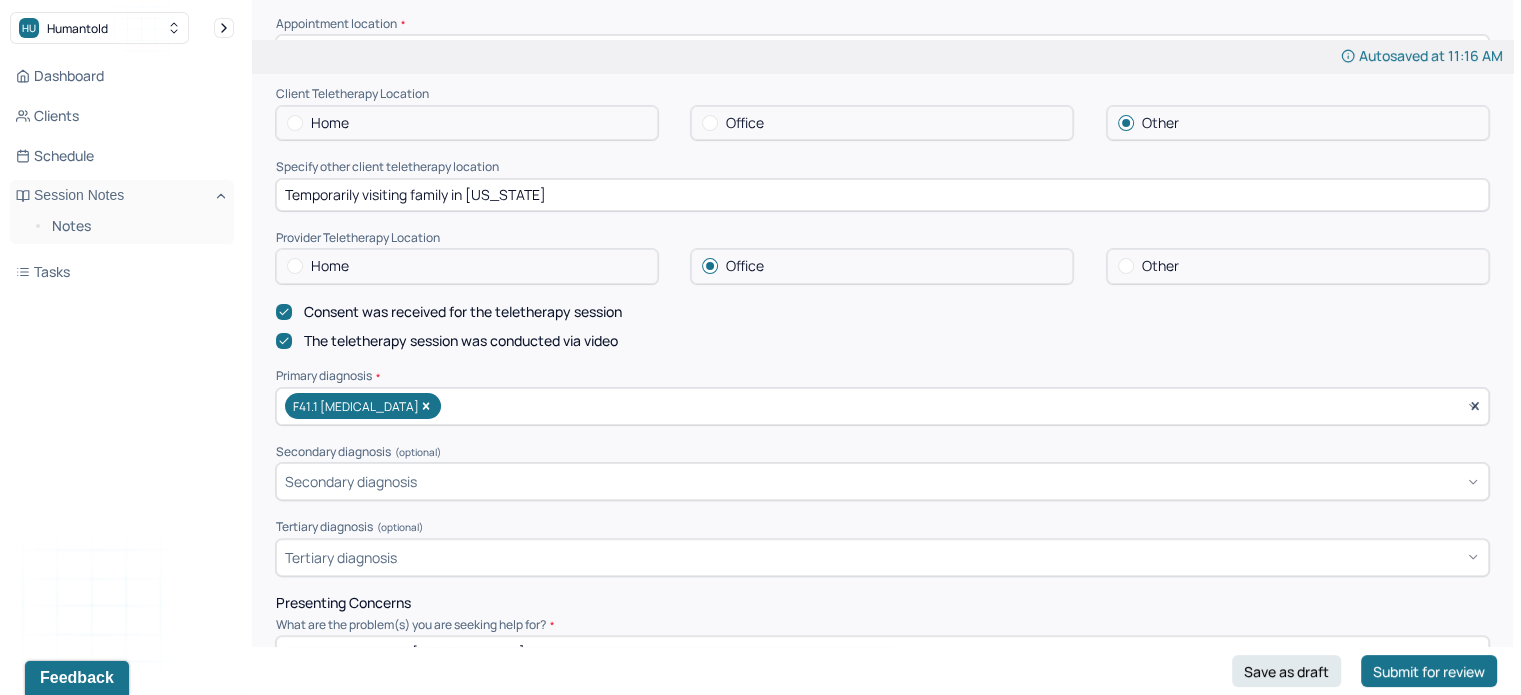 click on "Home" at bounding box center (467, 266) 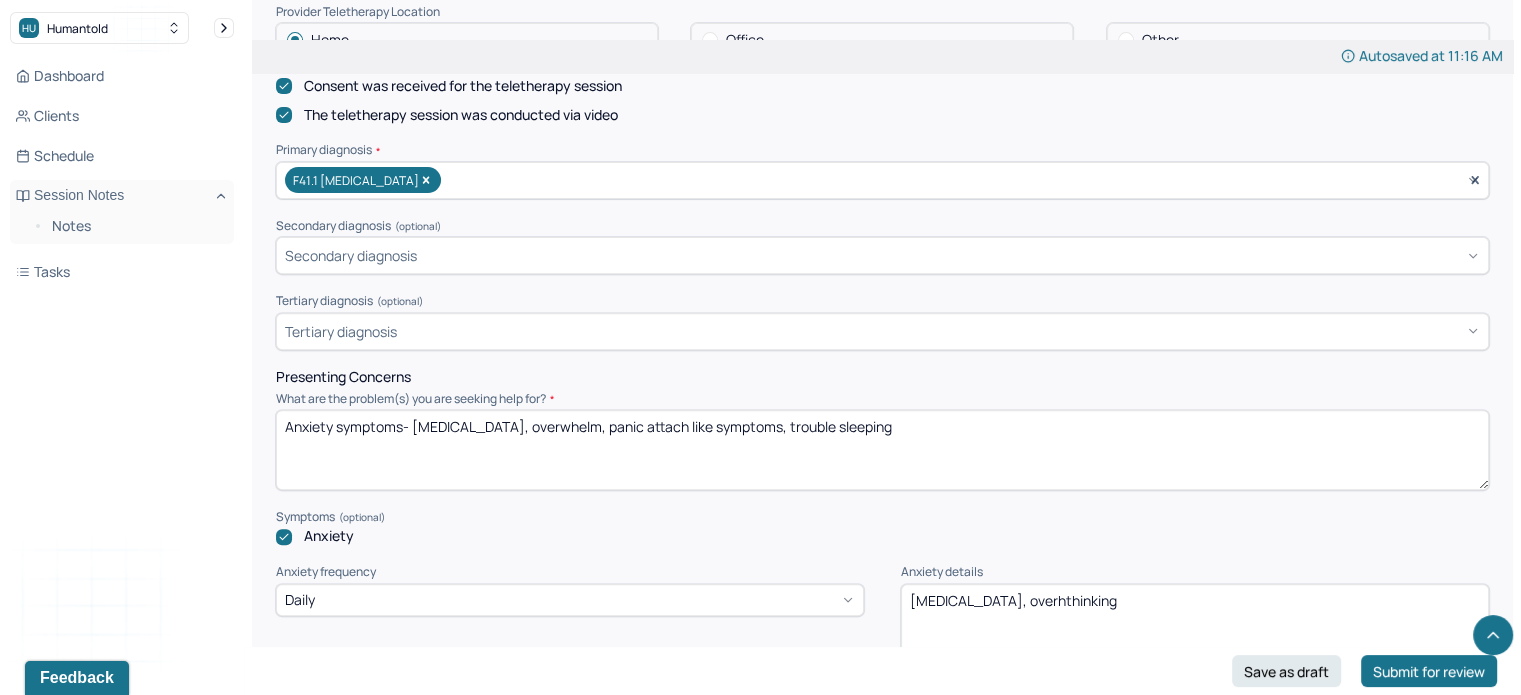 scroll, scrollTop: 691, scrollLeft: 0, axis: vertical 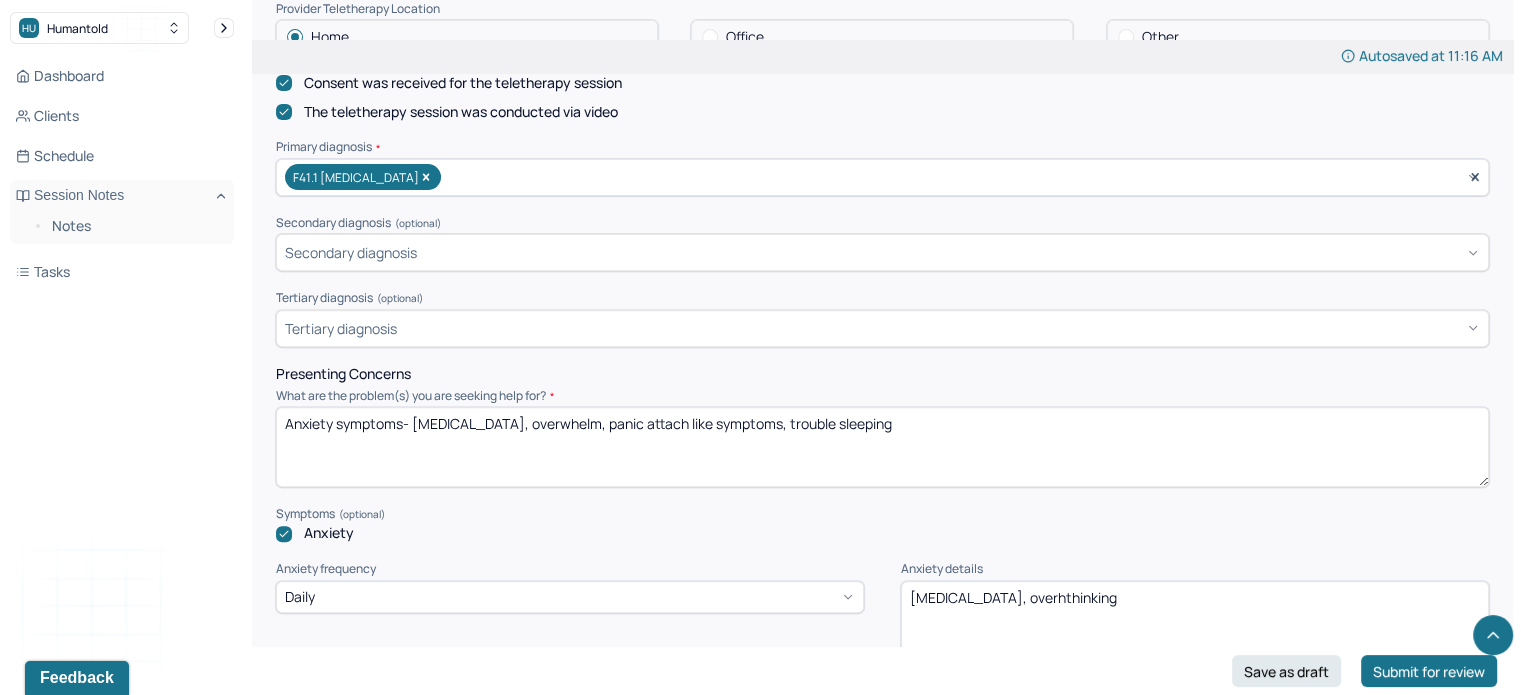 click on "Anxiety symptoms- [MEDICAL_DATA], overwhelm, panic attach like symptoms, trouble sleeping" at bounding box center [882, 447] 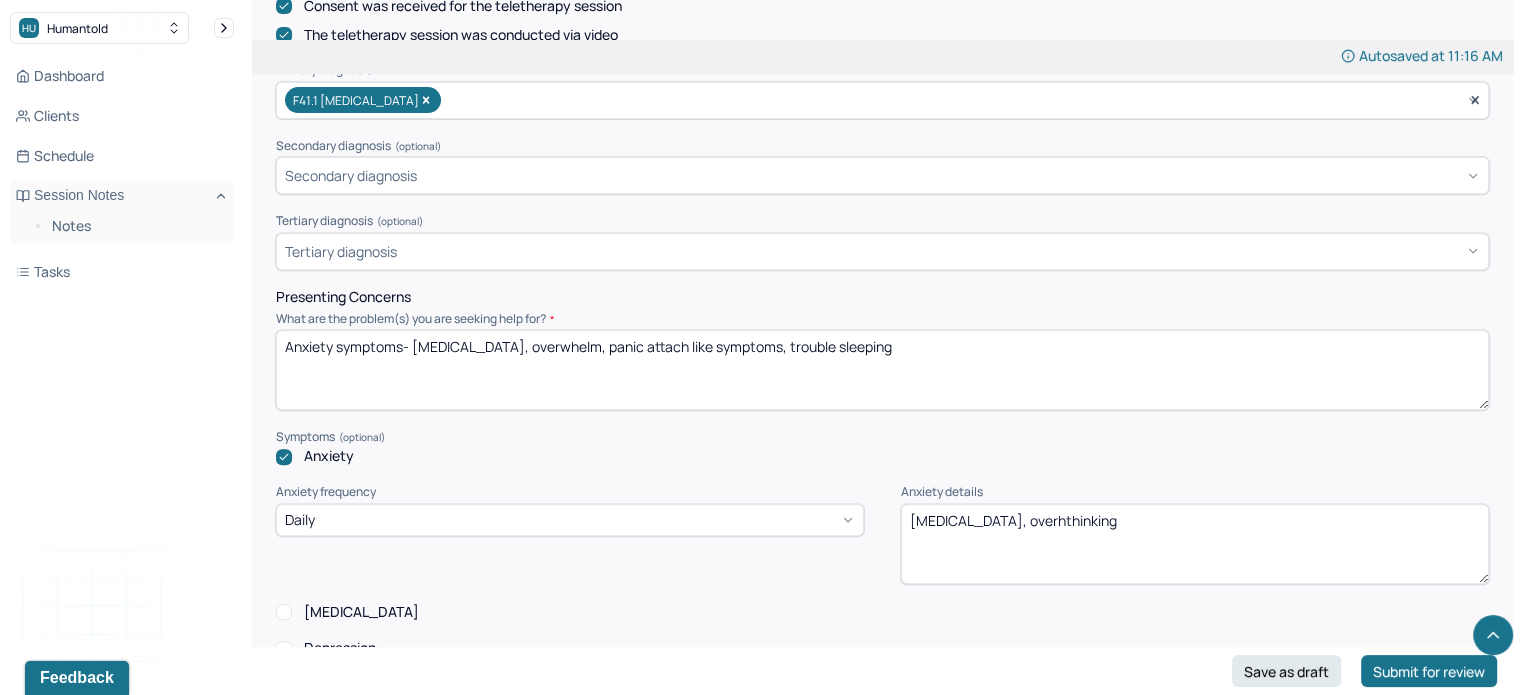 scroll, scrollTop: 770, scrollLeft: 0, axis: vertical 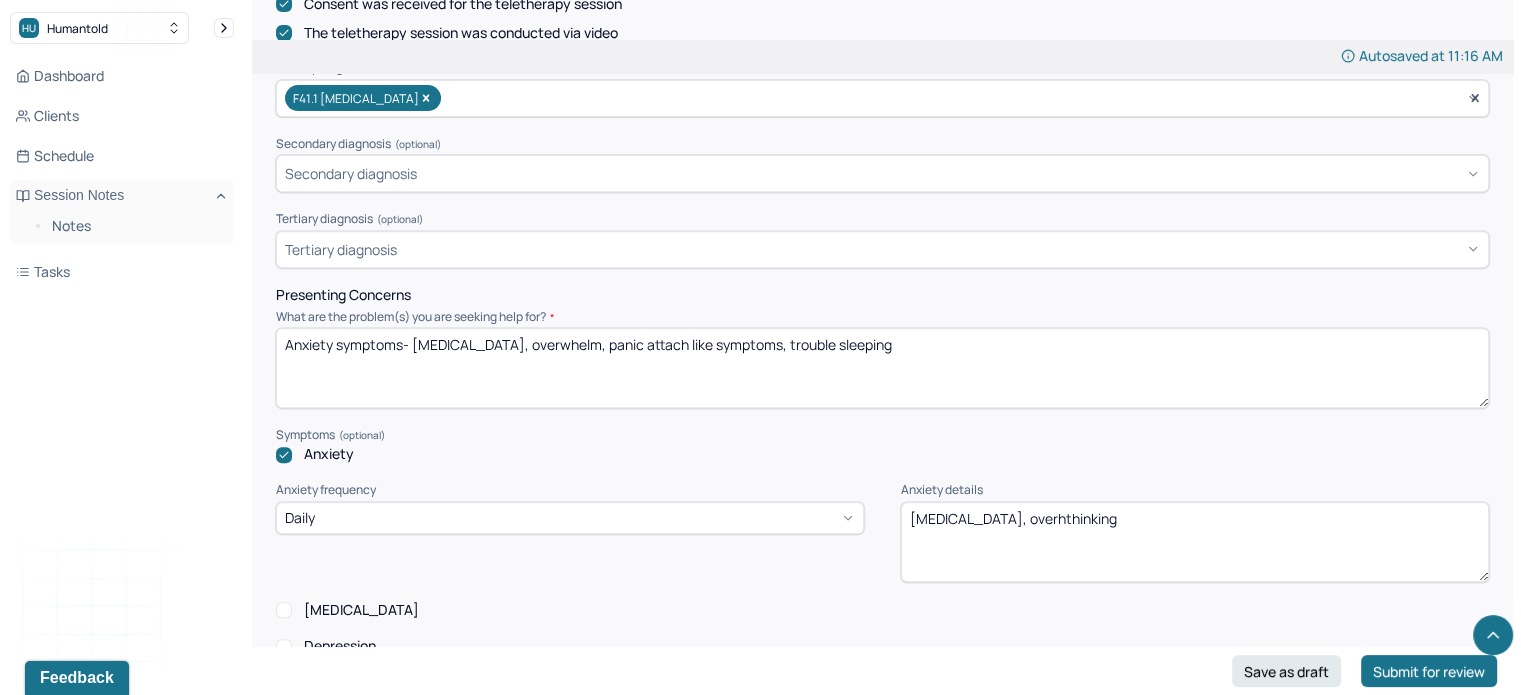 drag, startPoint x: 512, startPoint y: 336, endPoint x: 420, endPoint y: 336, distance: 92 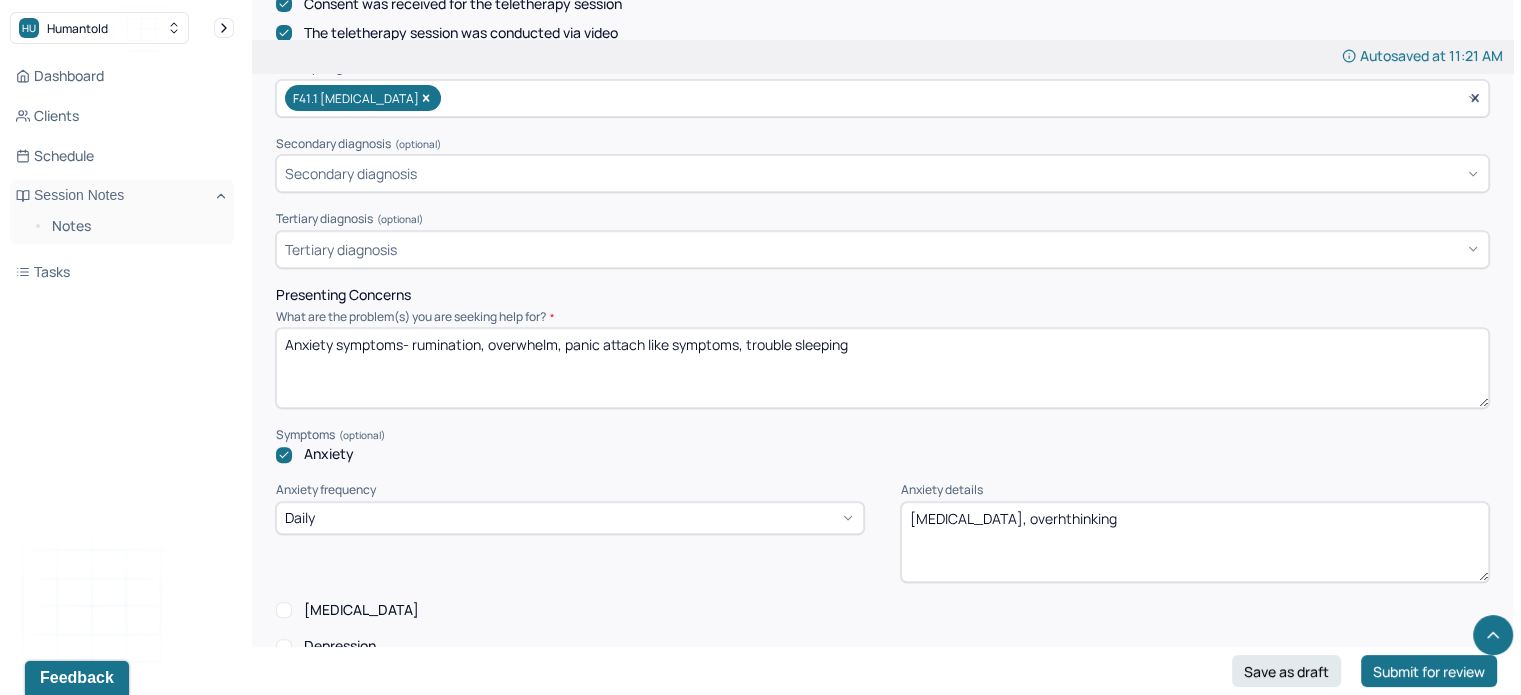 drag, startPoint x: 928, startPoint y: 351, endPoint x: 568, endPoint y: 351, distance: 360 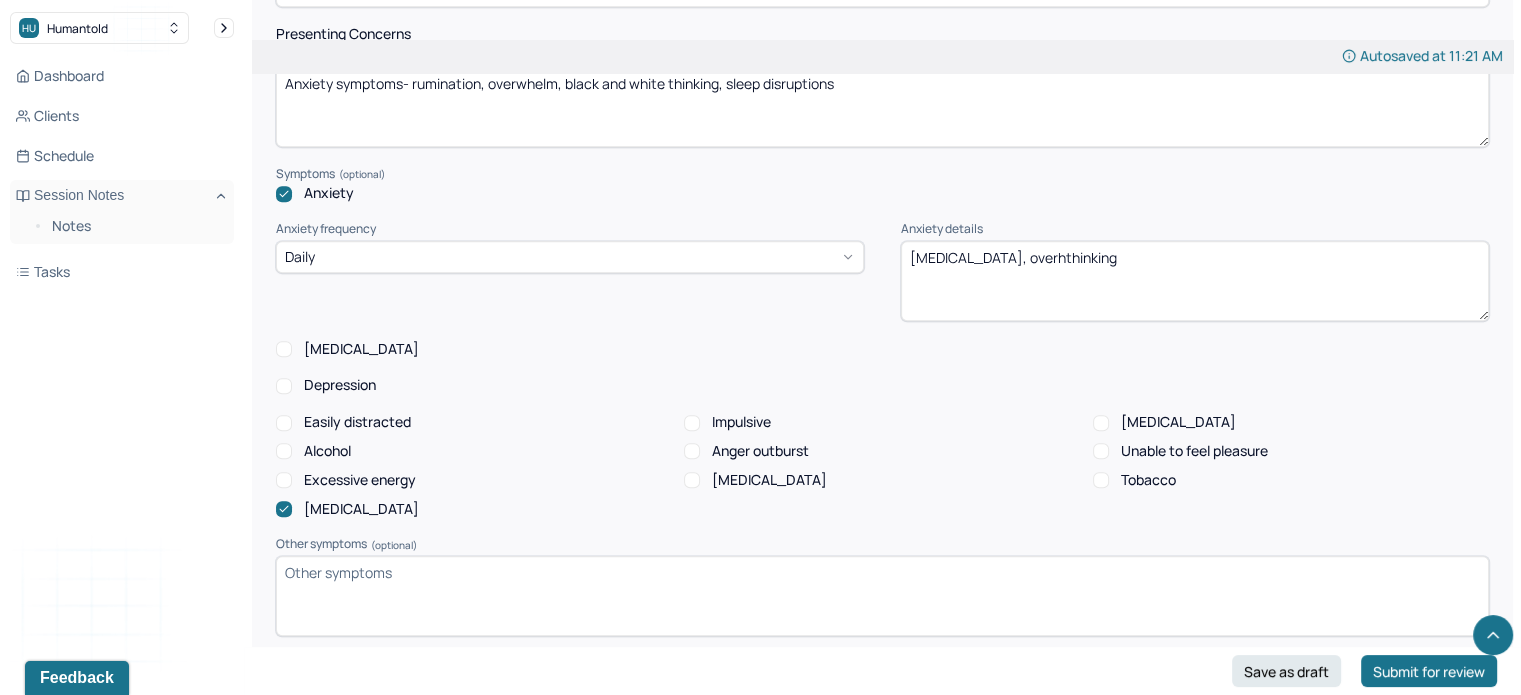 scroll, scrollTop: 1055, scrollLeft: 0, axis: vertical 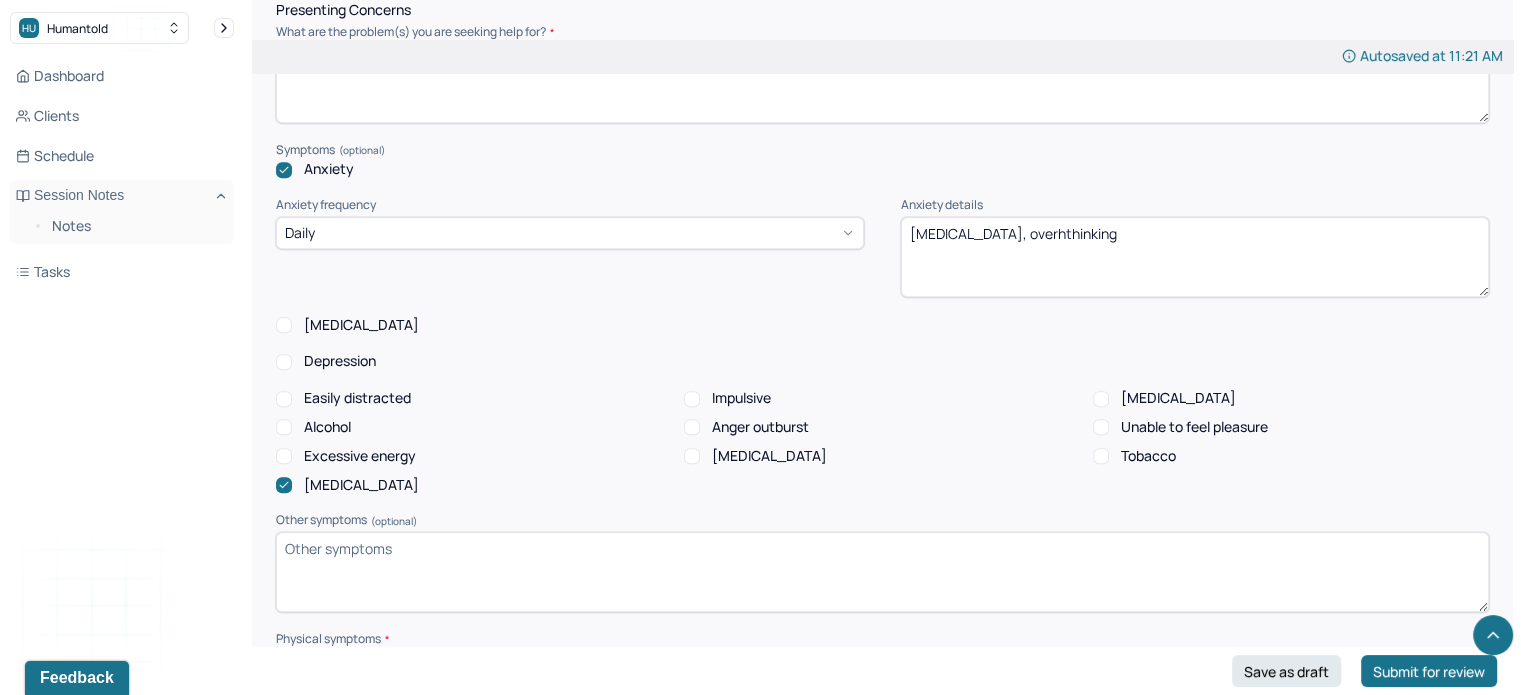 type on "Anxiety symptoms- rumination, overwhelm, black and white thinking, sleep disruptions" 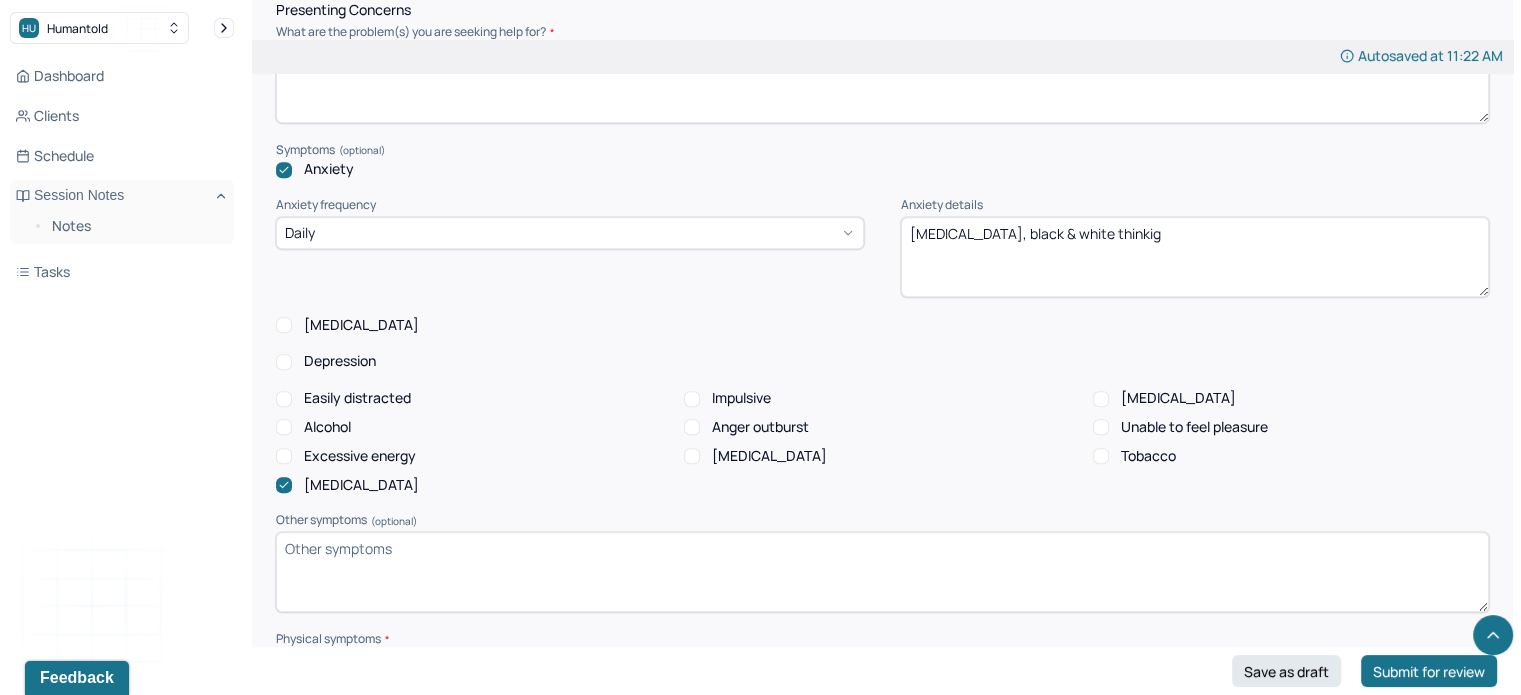 click on "[MEDICAL_DATA], black & whitw thinkig" at bounding box center (1195, 257) 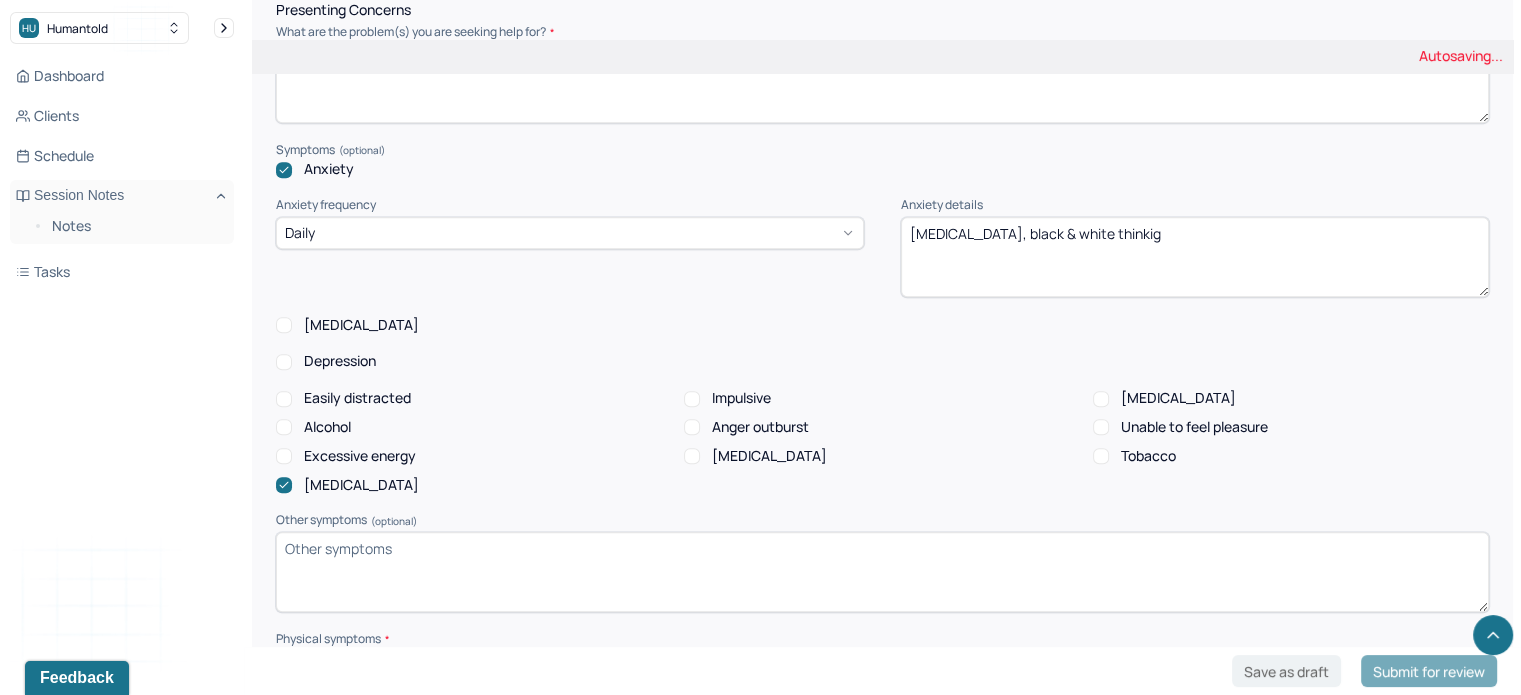 click on "[MEDICAL_DATA], black & whitw thinkig" at bounding box center [1195, 257] 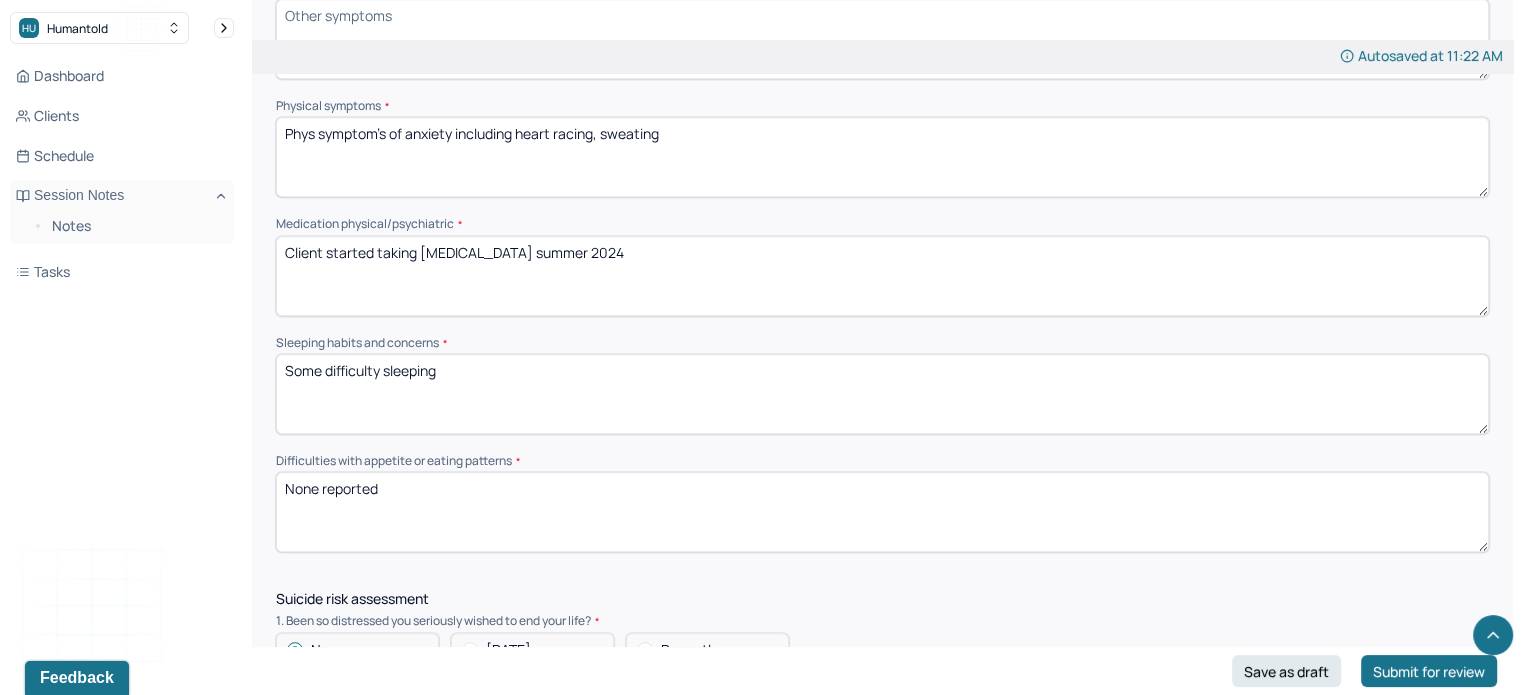 scroll, scrollTop: 1588, scrollLeft: 0, axis: vertical 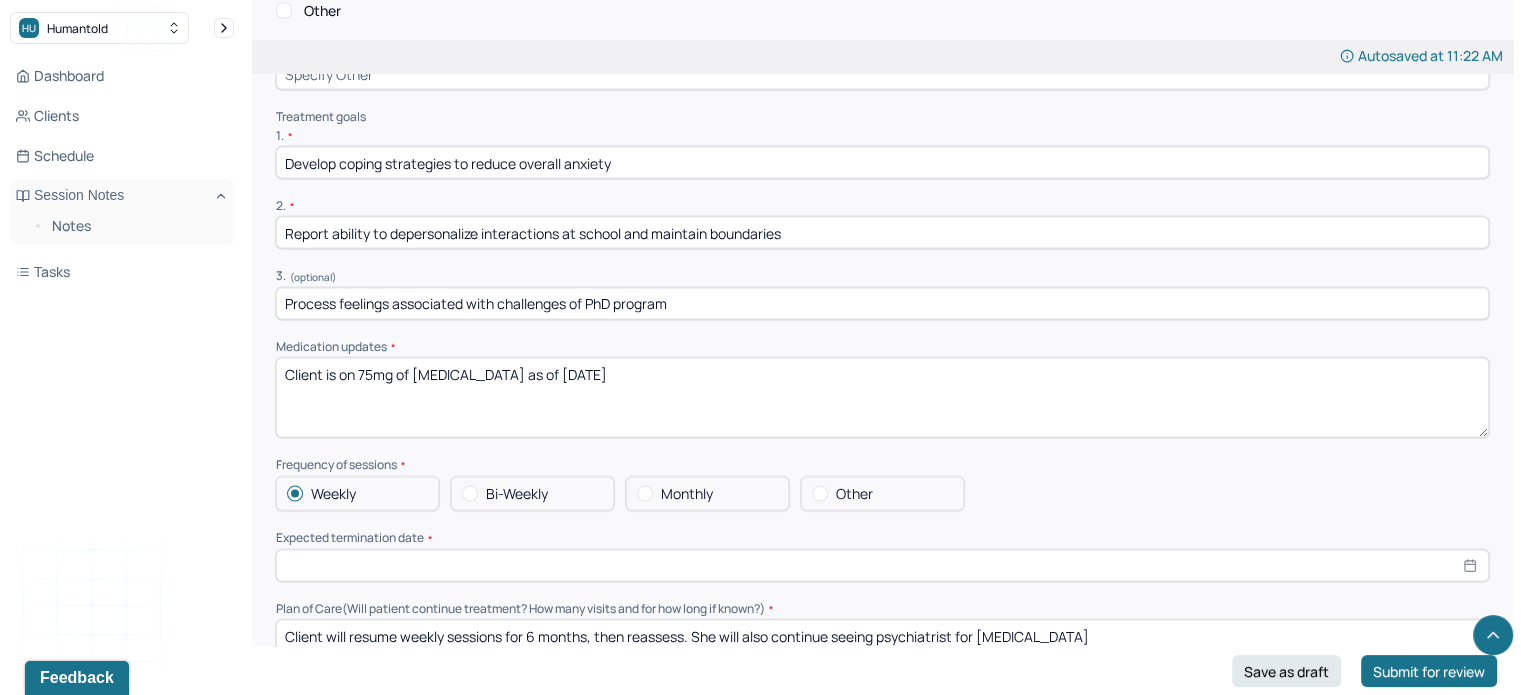 click on "Client is on 75mg of [MEDICAL_DATA] as of [DATE]" at bounding box center (882, 398) 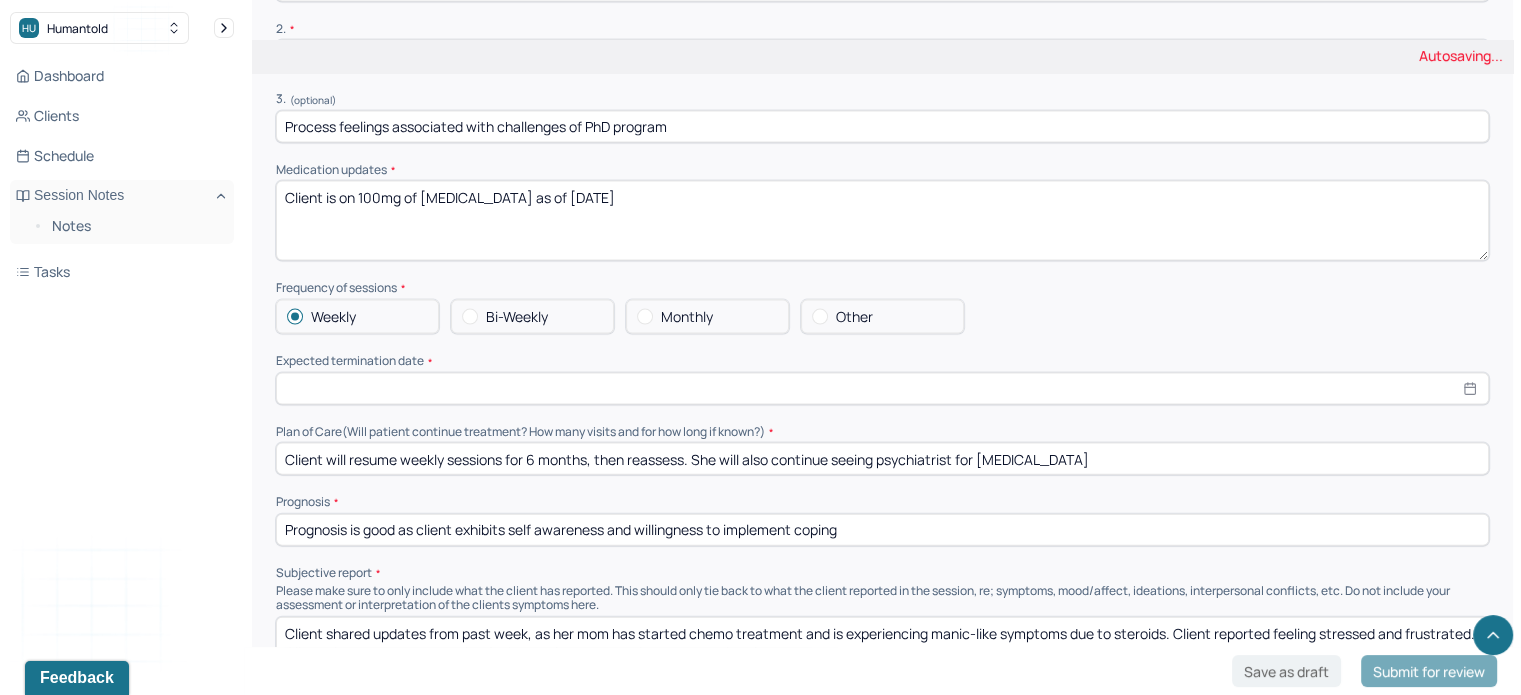 scroll, scrollTop: 4306, scrollLeft: 0, axis: vertical 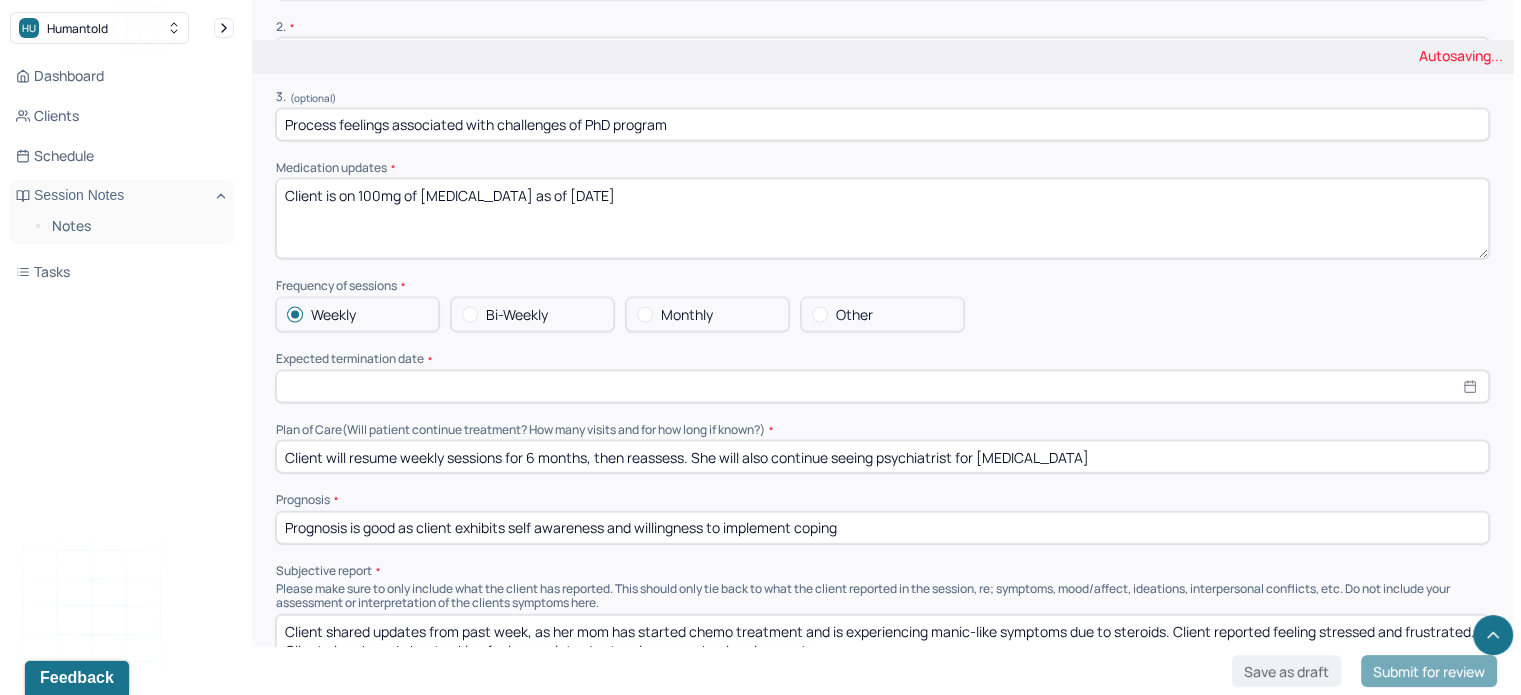 type on "Client is on 100mg of [MEDICAL_DATA] as of [DATE]" 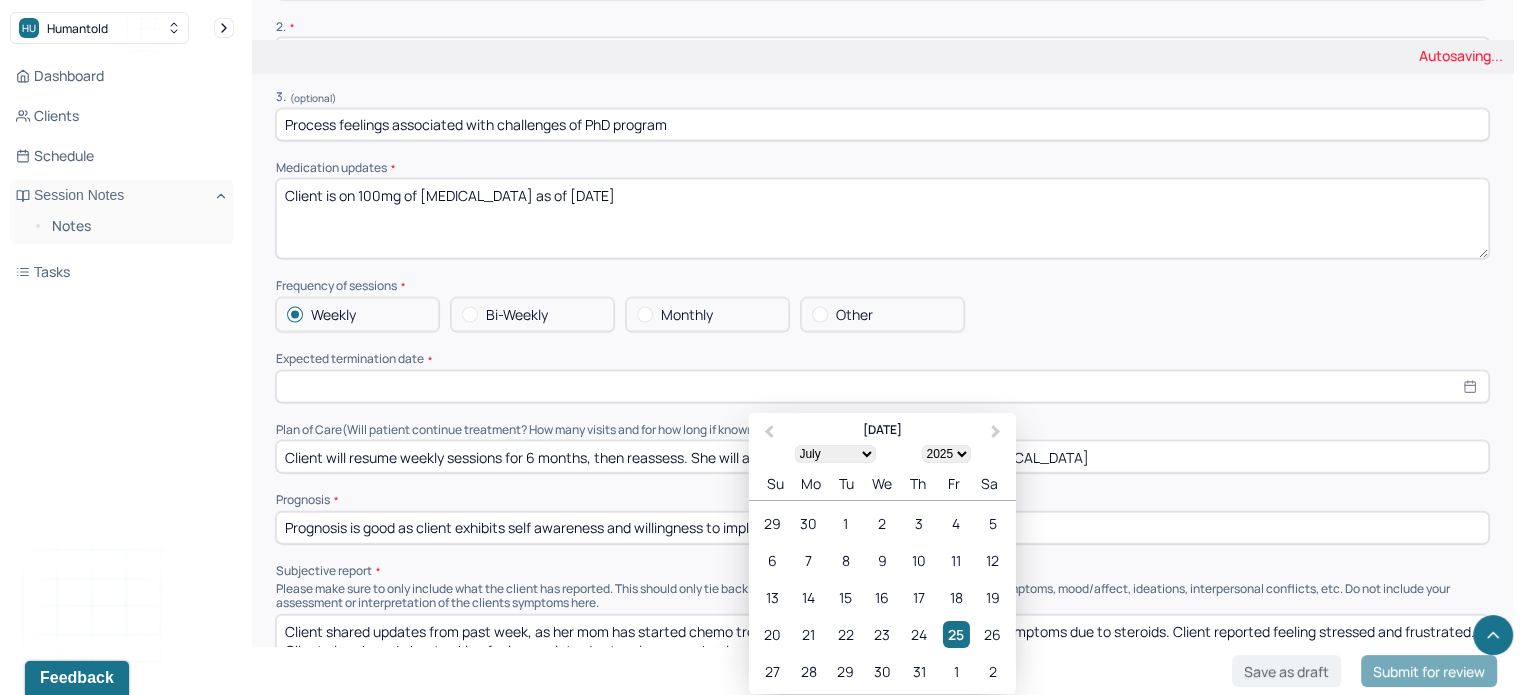 click at bounding box center [882, 387] 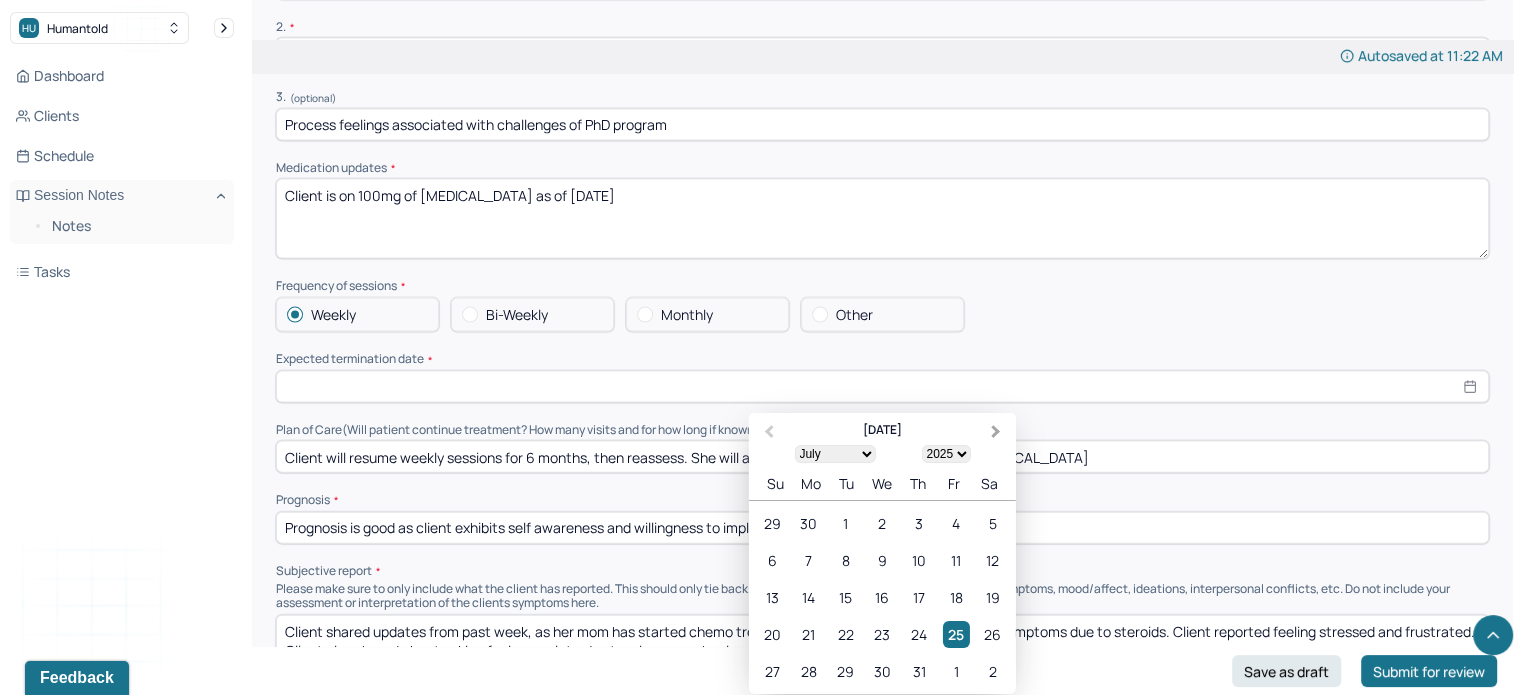 click on "Next Month" at bounding box center (996, 433) 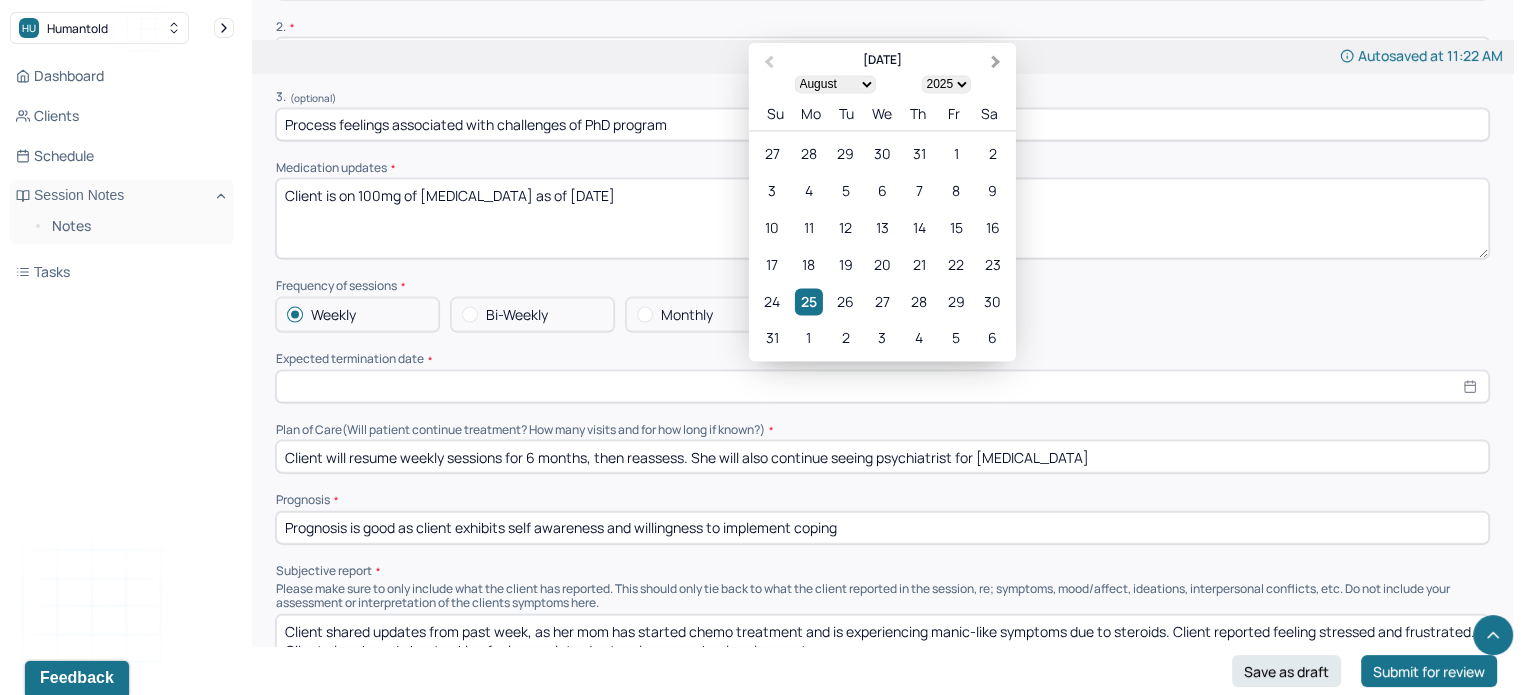 click on "Plan of Care (Will patient continue treatment? How many visits and for how long if known?)" at bounding box center (882, 430) 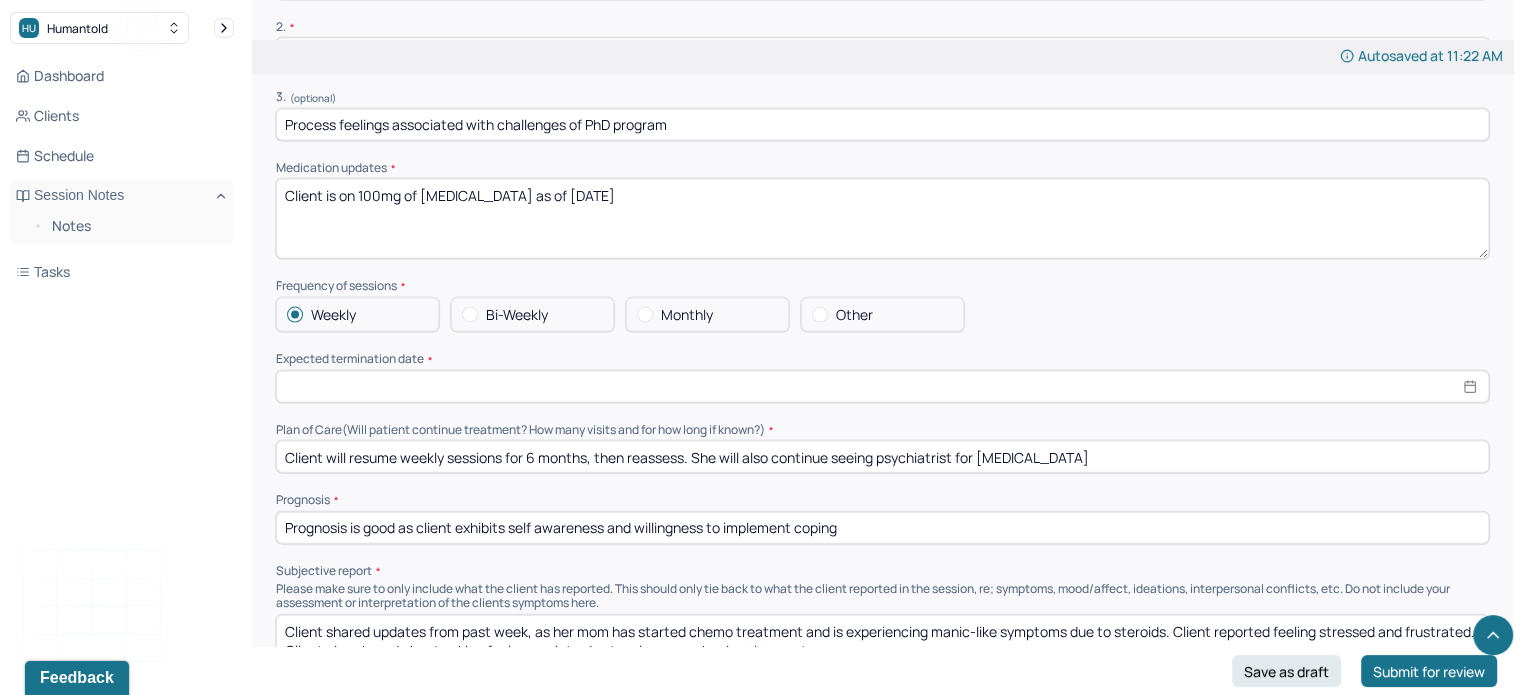 select on "6" 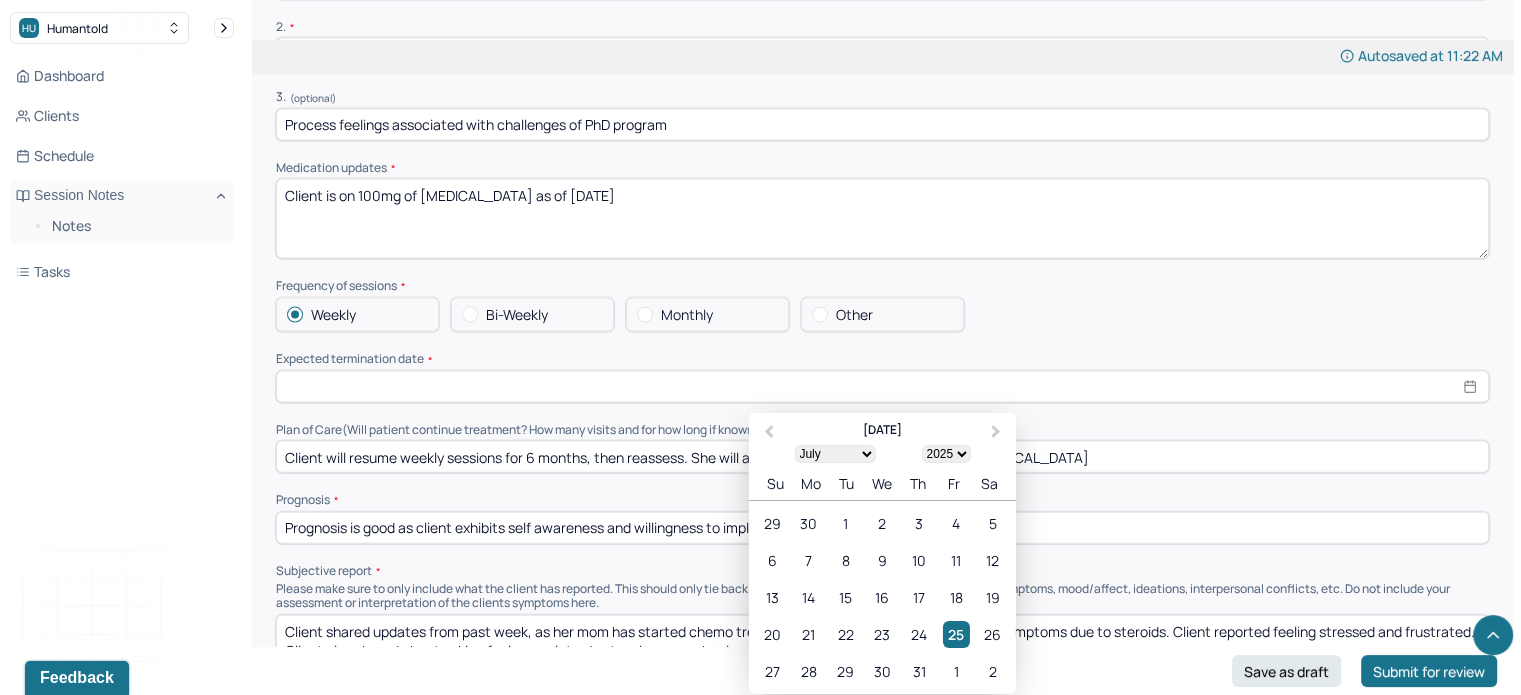 click at bounding box center (882, 387) 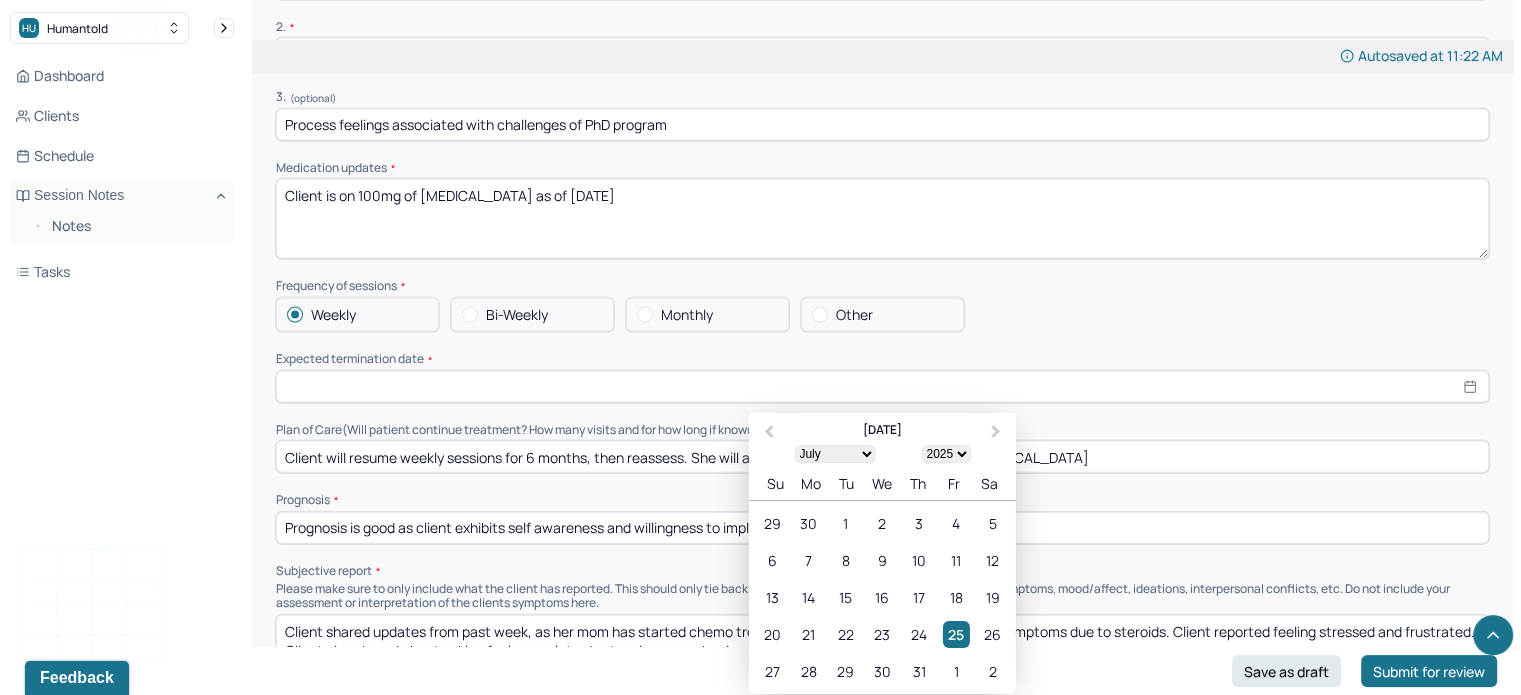 click on "January February March April May June July August September October November December" at bounding box center (834, 454) 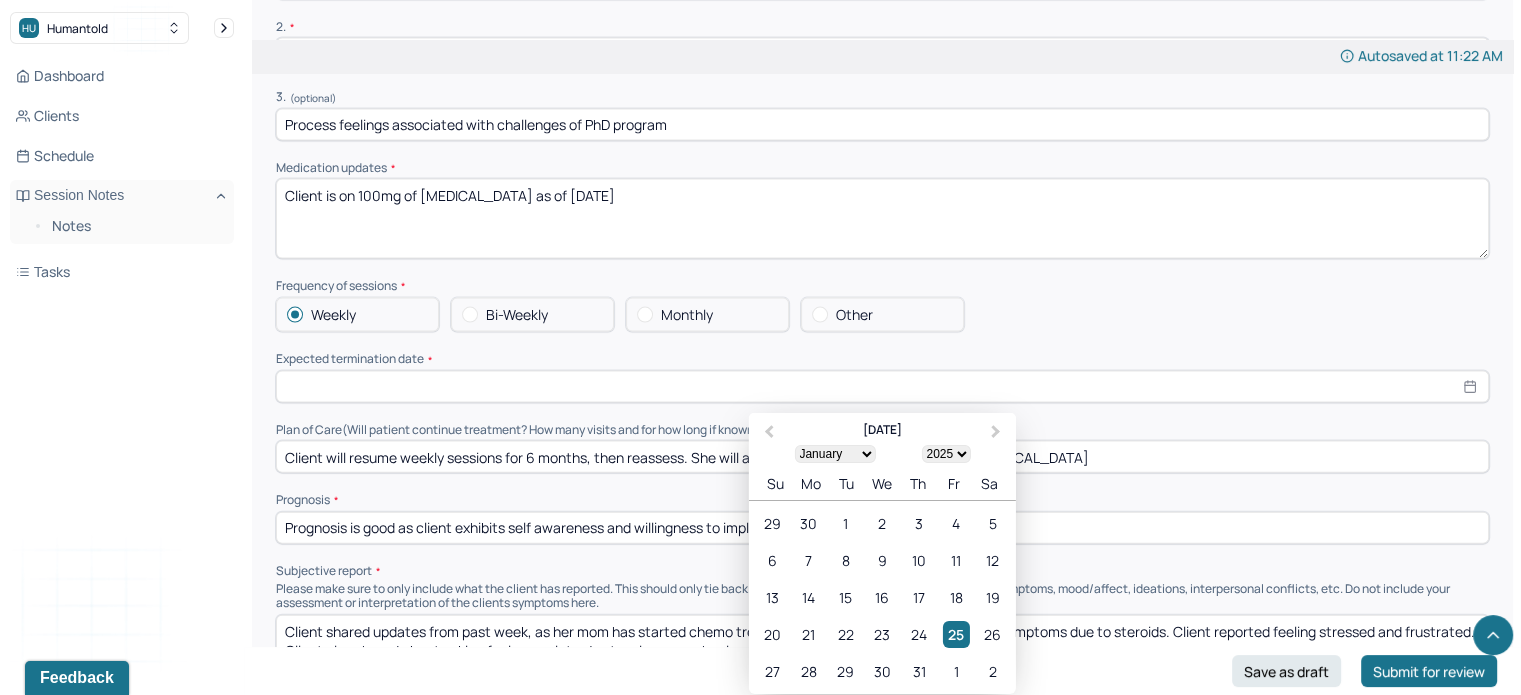 click on "January February March April May June July August September October November December" at bounding box center (834, 454) 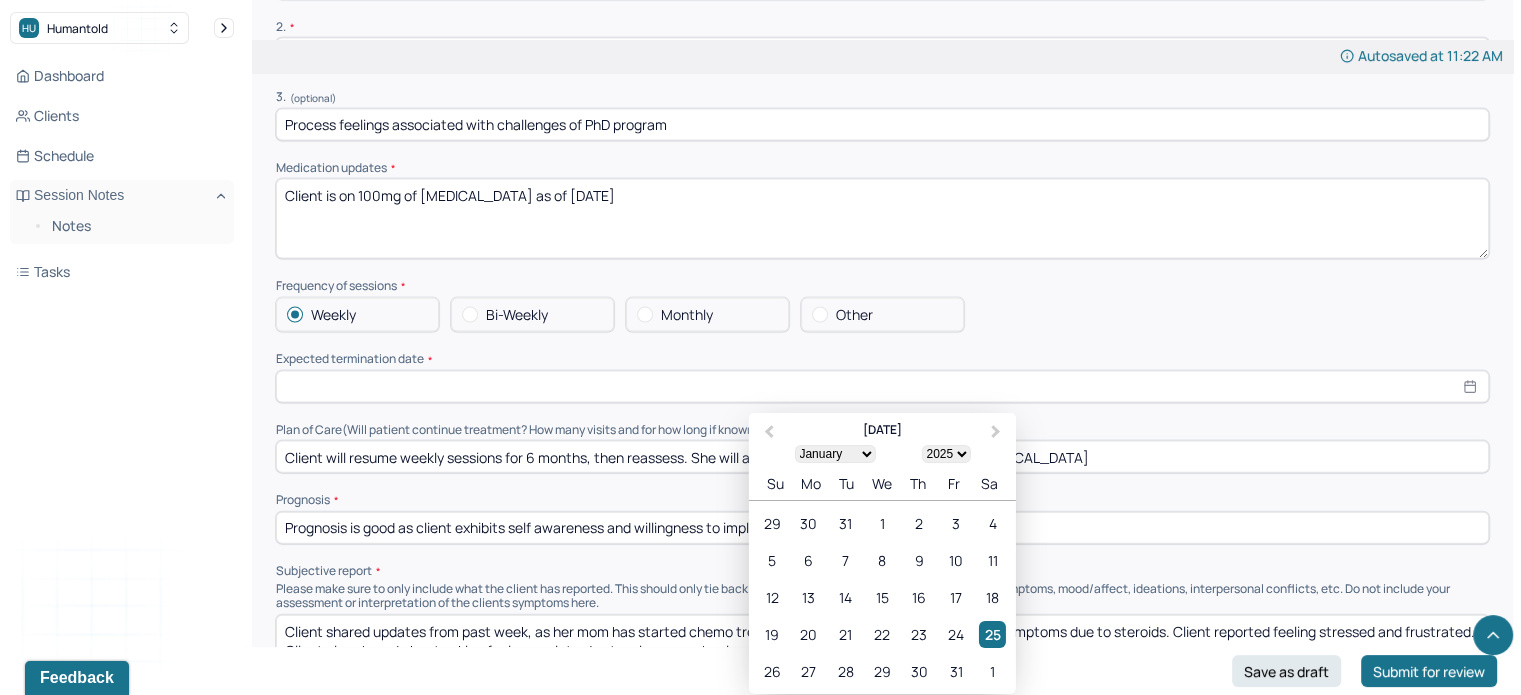 click on "1900 1901 1902 1903 1904 1905 1906 1907 1908 1909 1910 1911 1912 1913 1914 1915 1916 1917 1918 1919 1920 1921 1922 1923 1924 1925 1926 1927 1928 1929 1930 1931 1932 1933 1934 1935 1936 1937 1938 1939 1940 1941 1942 1943 1944 1945 1946 1947 1948 1949 1950 1951 1952 1953 1954 1955 1956 1957 1958 1959 1960 1961 1962 1963 1964 1965 1966 1967 1968 1969 1970 1971 1972 1973 1974 1975 1976 1977 1978 1979 1980 1981 1982 1983 1984 1985 1986 1987 1988 1989 1990 1991 1992 1993 1994 1995 1996 1997 1998 1999 2000 2001 2002 2003 2004 2005 2006 2007 2008 2009 2010 2011 2012 2013 2014 2015 2016 2017 2018 2019 2020 2021 2022 2023 2024 2025 2026 2027 2028 2029 2030 2031 2032 2033 2034 2035 2036 2037 2038 2039 2040 2041 2042 2043 2044 2045 2046 2047 2048 2049 2050 2051 2052 2053 2054 2055 2056 2057 2058 2059 2060 2061 2062 2063 2064 2065 2066 2067 2068 2069 2070 2071 2072 2073 2074 2075 2076 2077 2078 2079 2080 2081 2082 2083 2084 2085 2086 2087 2088 2089 2090 2091 2092 2093 2094 2095 2096 2097 2098 2099 2100" at bounding box center (945, 454) 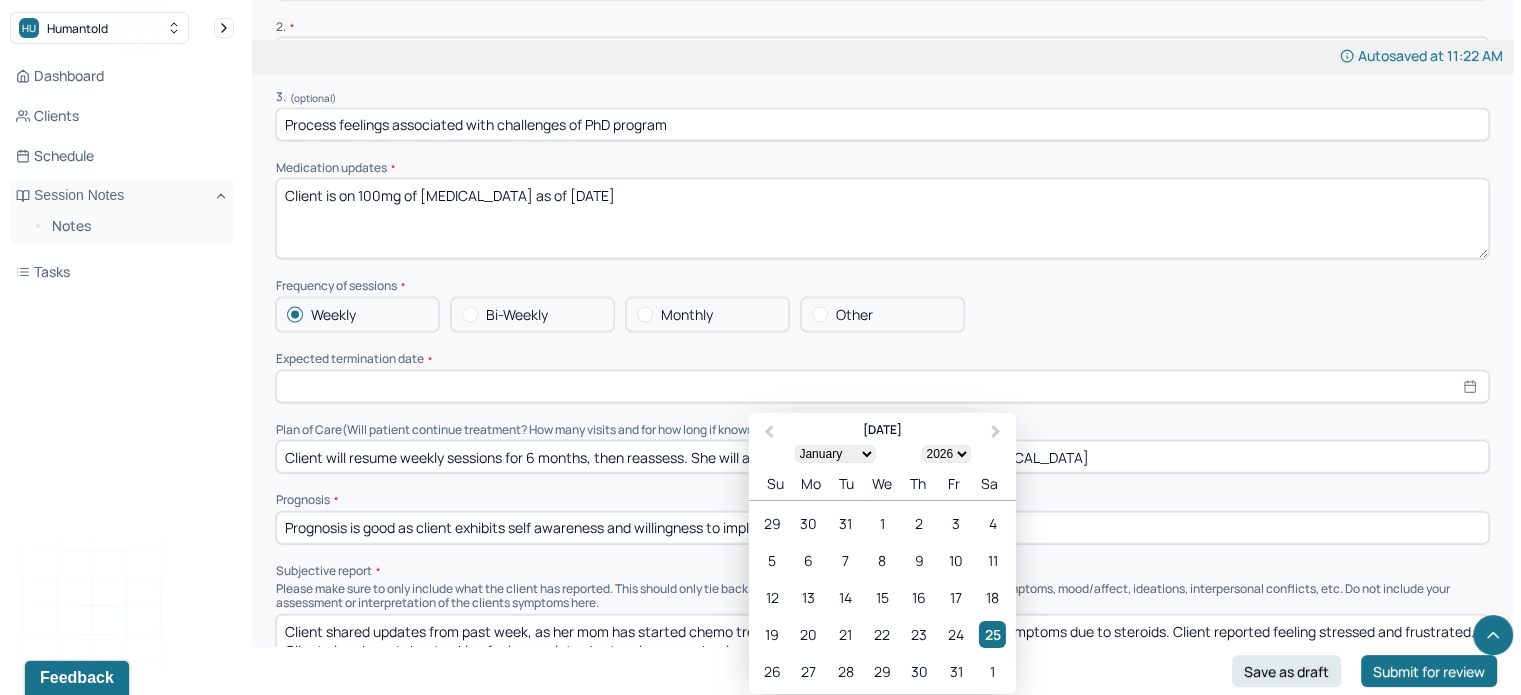 click on "1900 1901 1902 1903 1904 1905 1906 1907 1908 1909 1910 1911 1912 1913 1914 1915 1916 1917 1918 1919 1920 1921 1922 1923 1924 1925 1926 1927 1928 1929 1930 1931 1932 1933 1934 1935 1936 1937 1938 1939 1940 1941 1942 1943 1944 1945 1946 1947 1948 1949 1950 1951 1952 1953 1954 1955 1956 1957 1958 1959 1960 1961 1962 1963 1964 1965 1966 1967 1968 1969 1970 1971 1972 1973 1974 1975 1976 1977 1978 1979 1980 1981 1982 1983 1984 1985 1986 1987 1988 1989 1990 1991 1992 1993 1994 1995 1996 1997 1998 1999 2000 2001 2002 2003 2004 2005 2006 2007 2008 2009 2010 2011 2012 2013 2014 2015 2016 2017 2018 2019 2020 2021 2022 2023 2024 2025 2026 2027 2028 2029 2030 2031 2032 2033 2034 2035 2036 2037 2038 2039 2040 2041 2042 2043 2044 2045 2046 2047 2048 2049 2050 2051 2052 2053 2054 2055 2056 2057 2058 2059 2060 2061 2062 2063 2064 2065 2066 2067 2068 2069 2070 2071 2072 2073 2074 2075 2076 2077 2078 2079 2080 2081 2082 2083 2084 2085 2086 2087 2088 2089 2090 2091 2092 2093 2094 2095 2096 2097 2098 2099 2100" at bounding box center (945, 454) 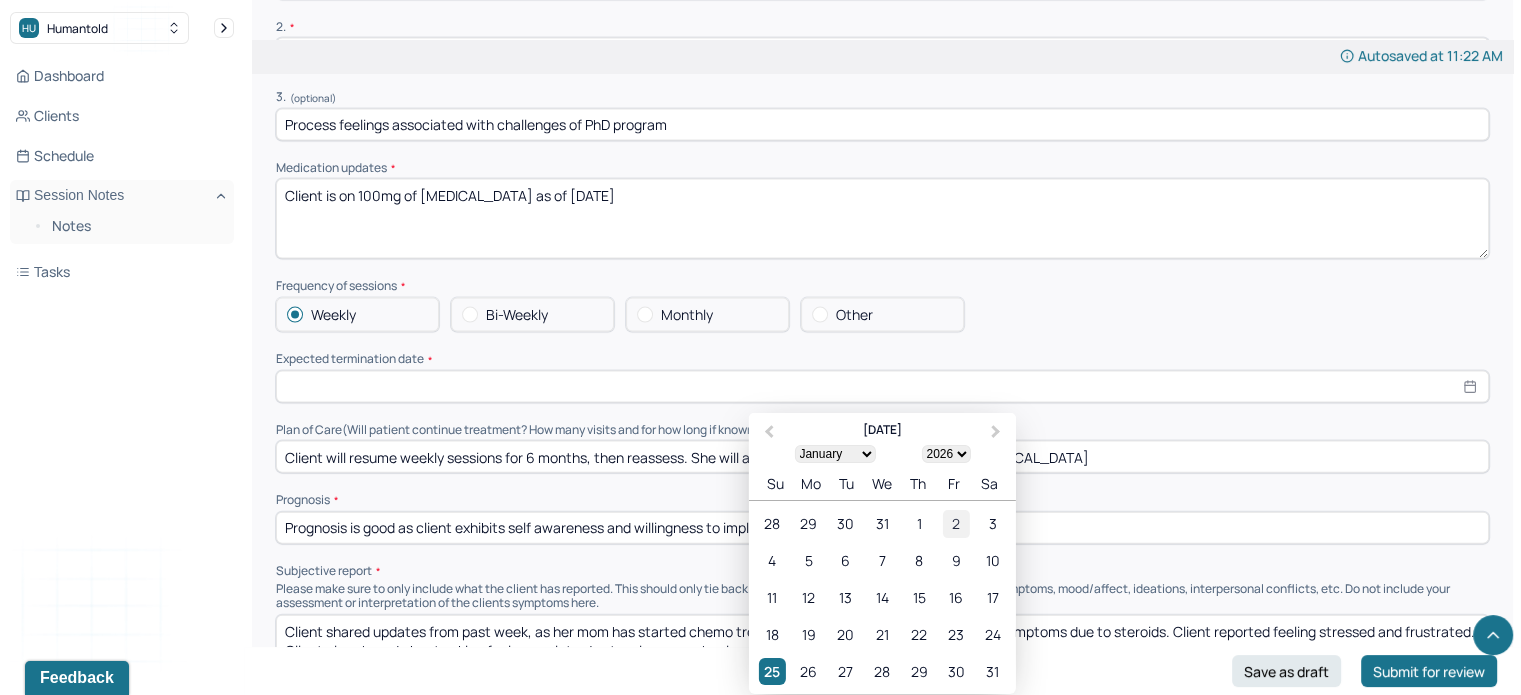 click on "2" at bounding box center (955, 524) 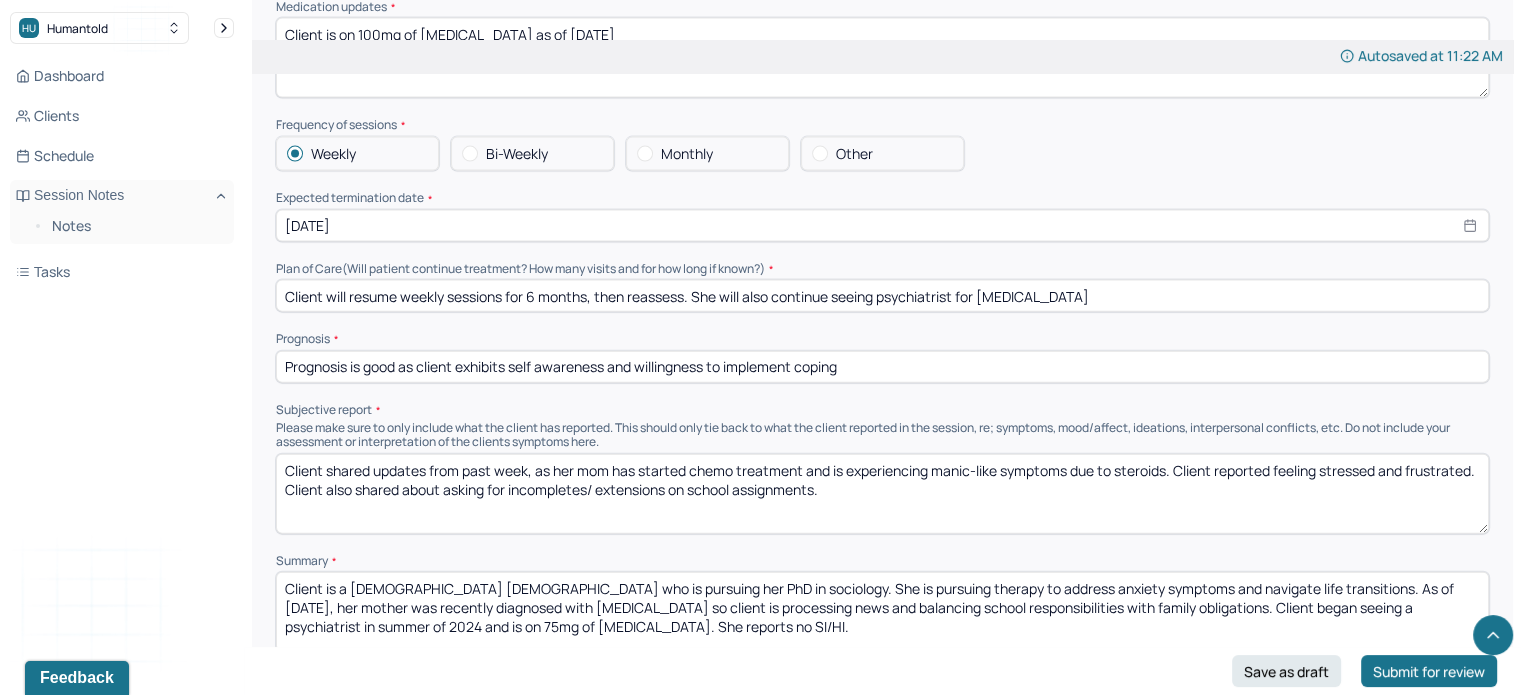 scroll, scrollTop: 4468, scrollLeft: 0, axis: vertical 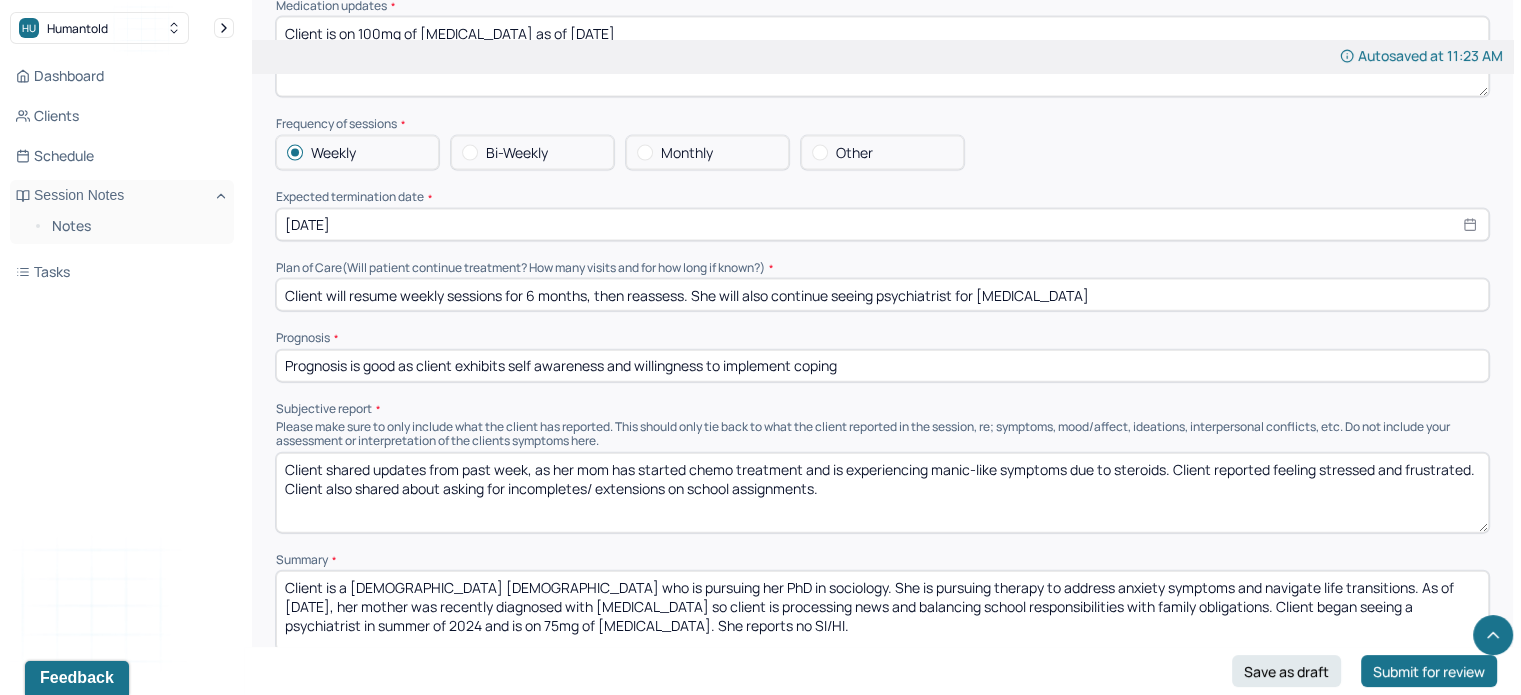 click on "Client will resume weekly sessions for 6 months, then reassess. She will also continue seeing psychiatrist for [MEDICAL_DATA]" at bounding box center (882, 295) 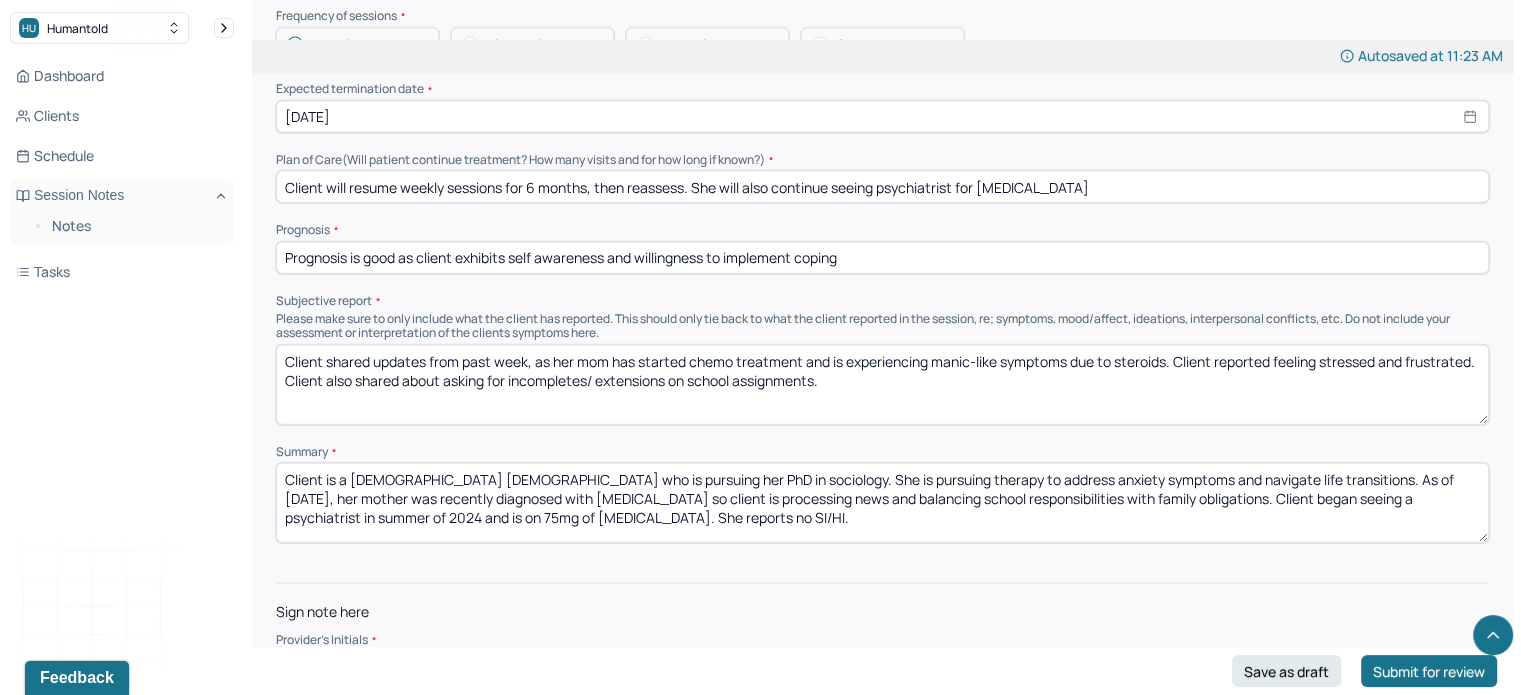 scroll, scrollTop: 4576, scrollLeft: 0, axis: vertical 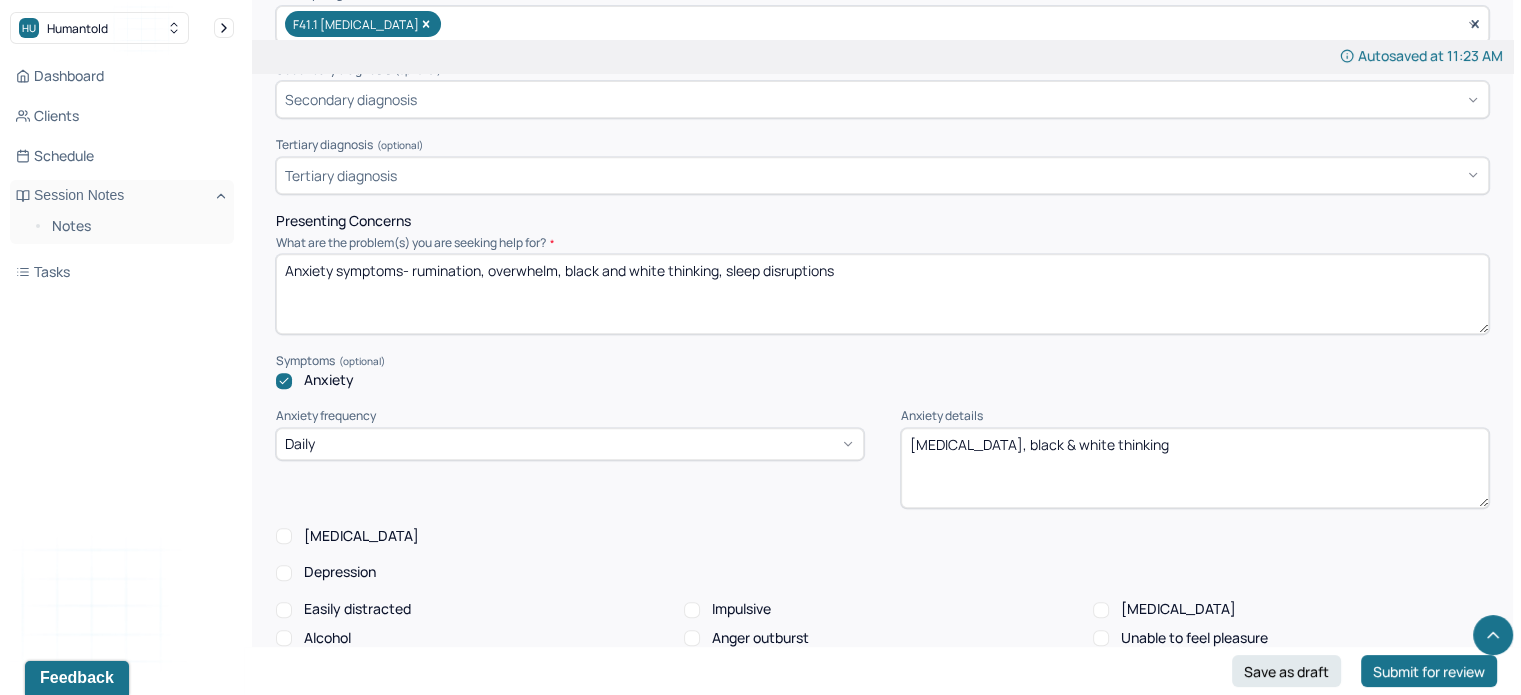 type on "Prognosis is good as client is implenting coping stratgies and" 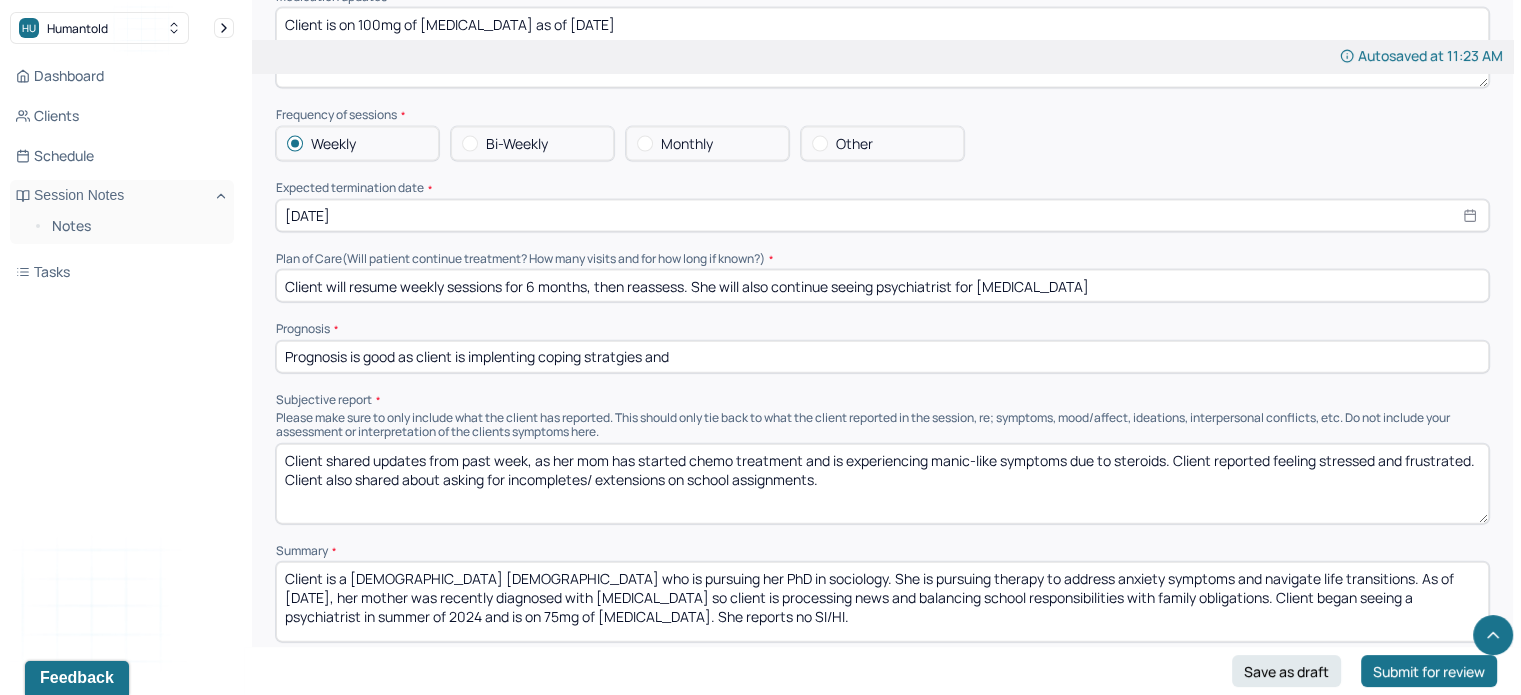 scroll, scrollTop: 4497, scrollLeft: 0, axis: vertical 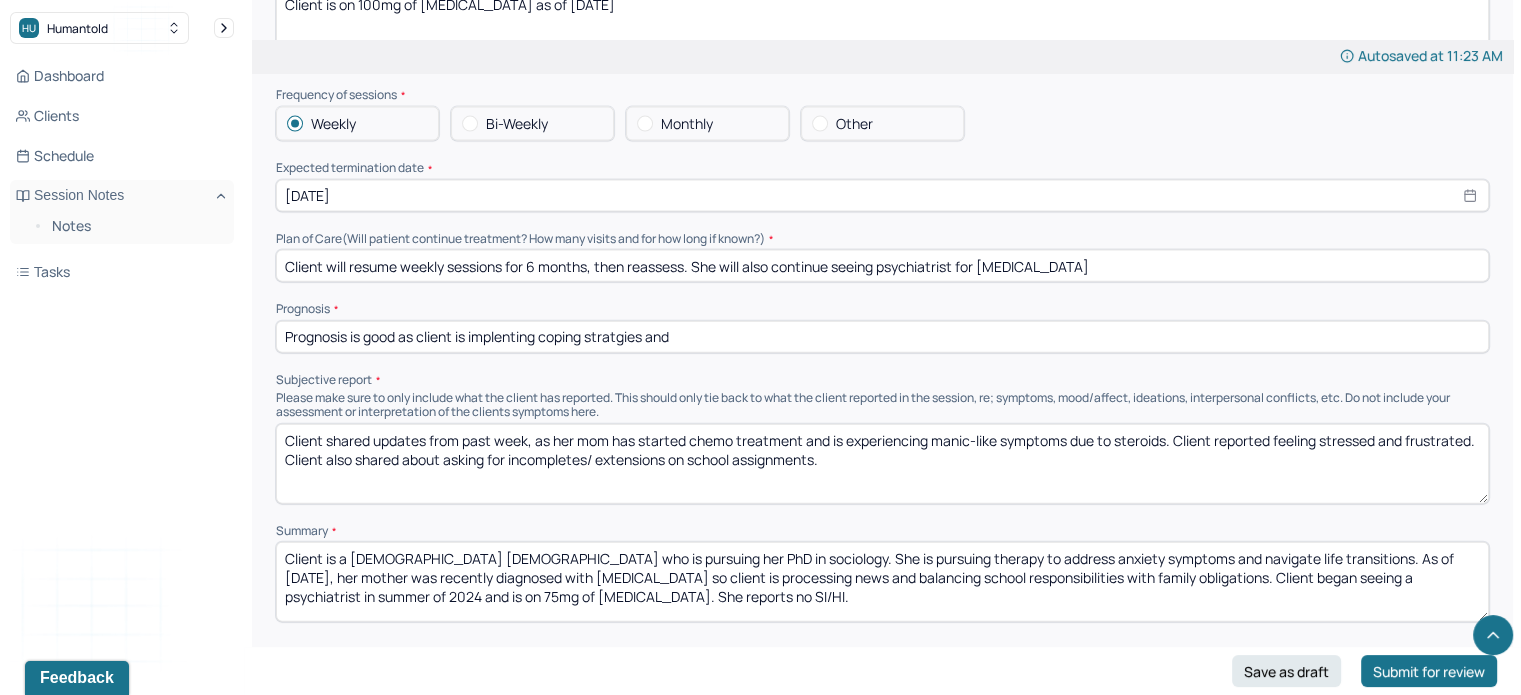 type on "Anxiety symptoms- rumination, overwhelm, black and white thinking, sleep disruptions
Burnout" 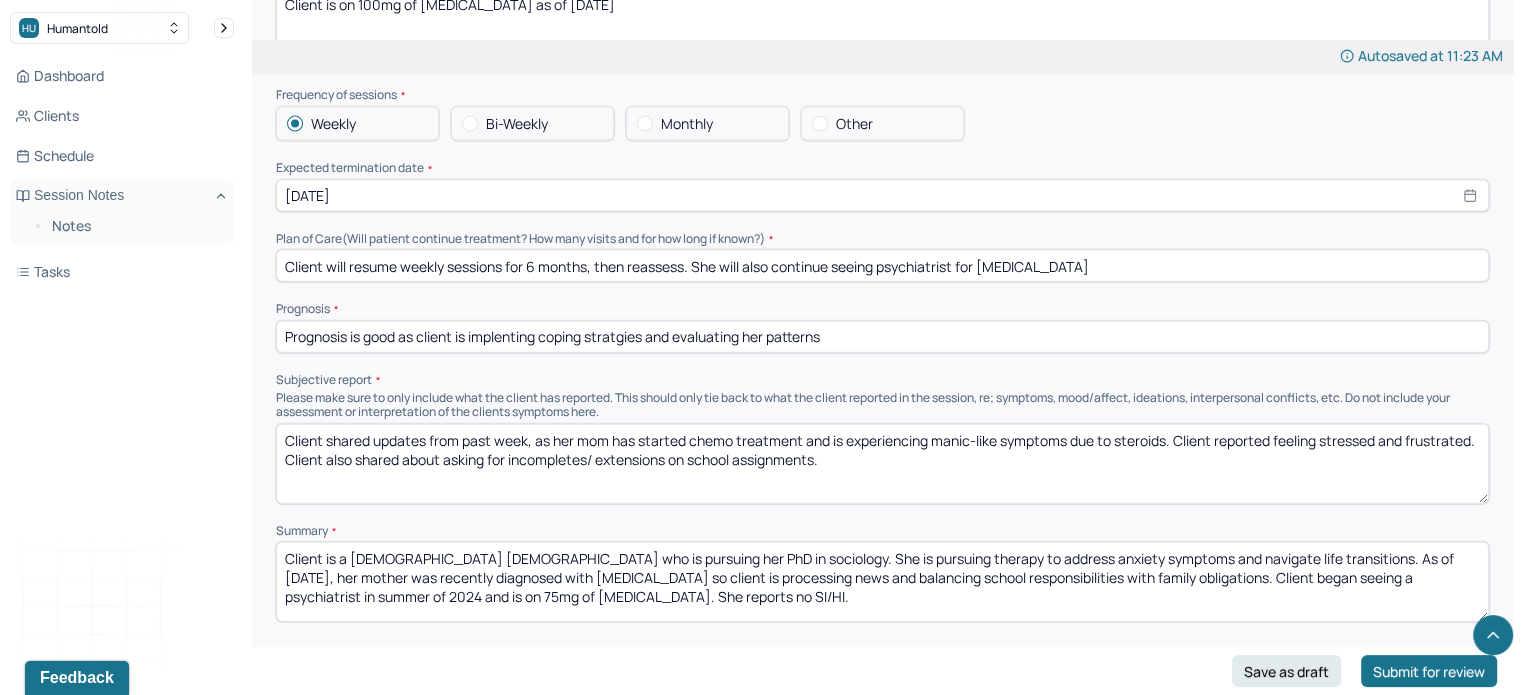 scroll, scrollTop: 4631, scrollLeft: 0, axis: vertical 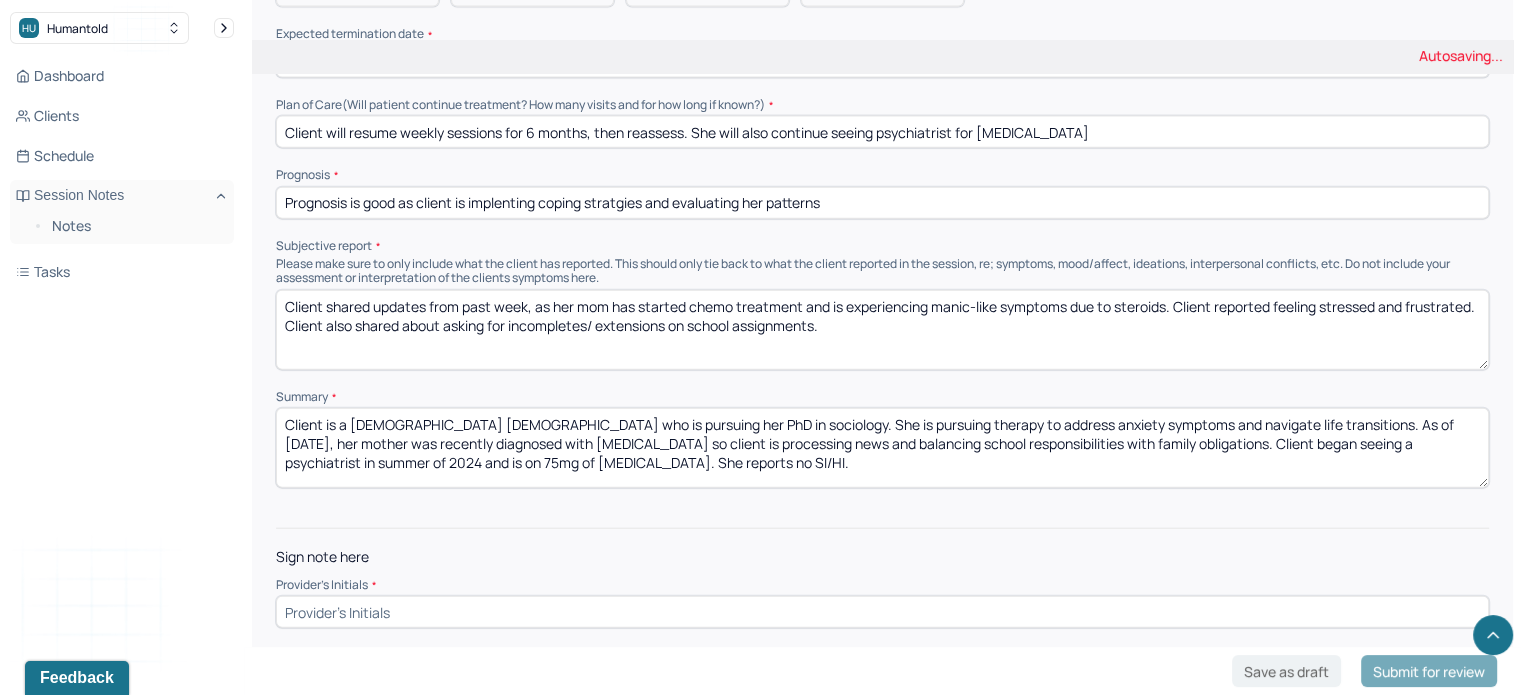 type on "Prognosis is good as client is implenting coping stratgies and evaluating her patterns" 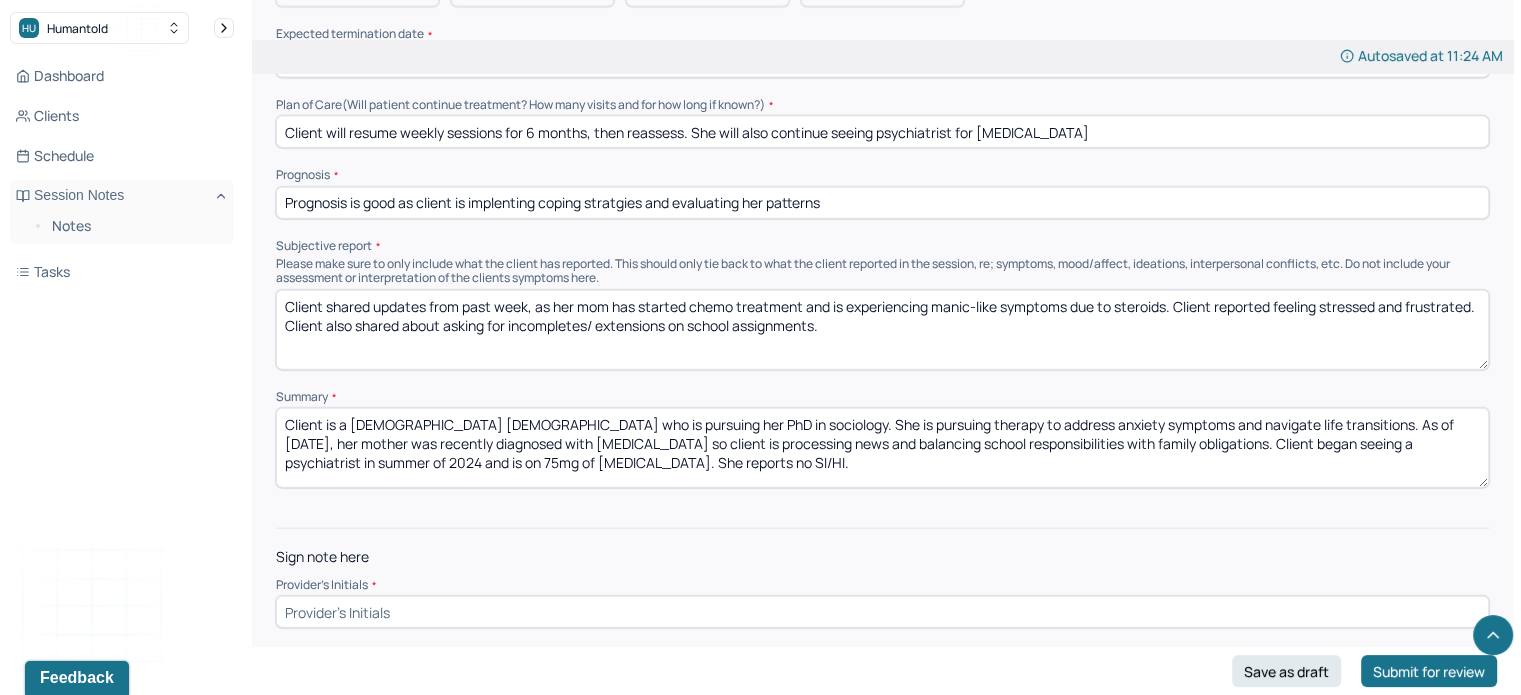 drag, startPoint x: 833, startPoint y: 323, endPoint x: 325, endPoint y: 299, distance: 508.56662 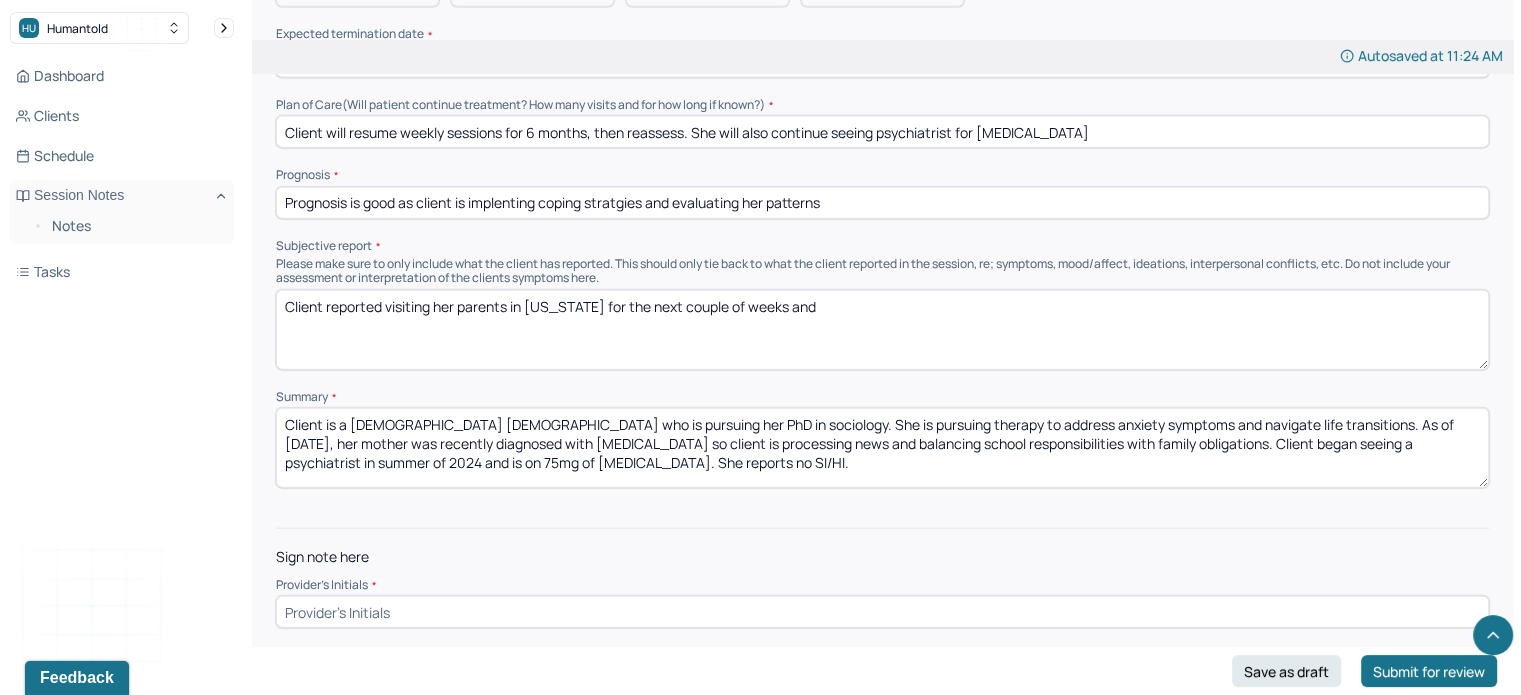 click on "Client reportede visiting her parents in [US_STATE] for the next couple of weeks and" at bounding box center (882, 330) 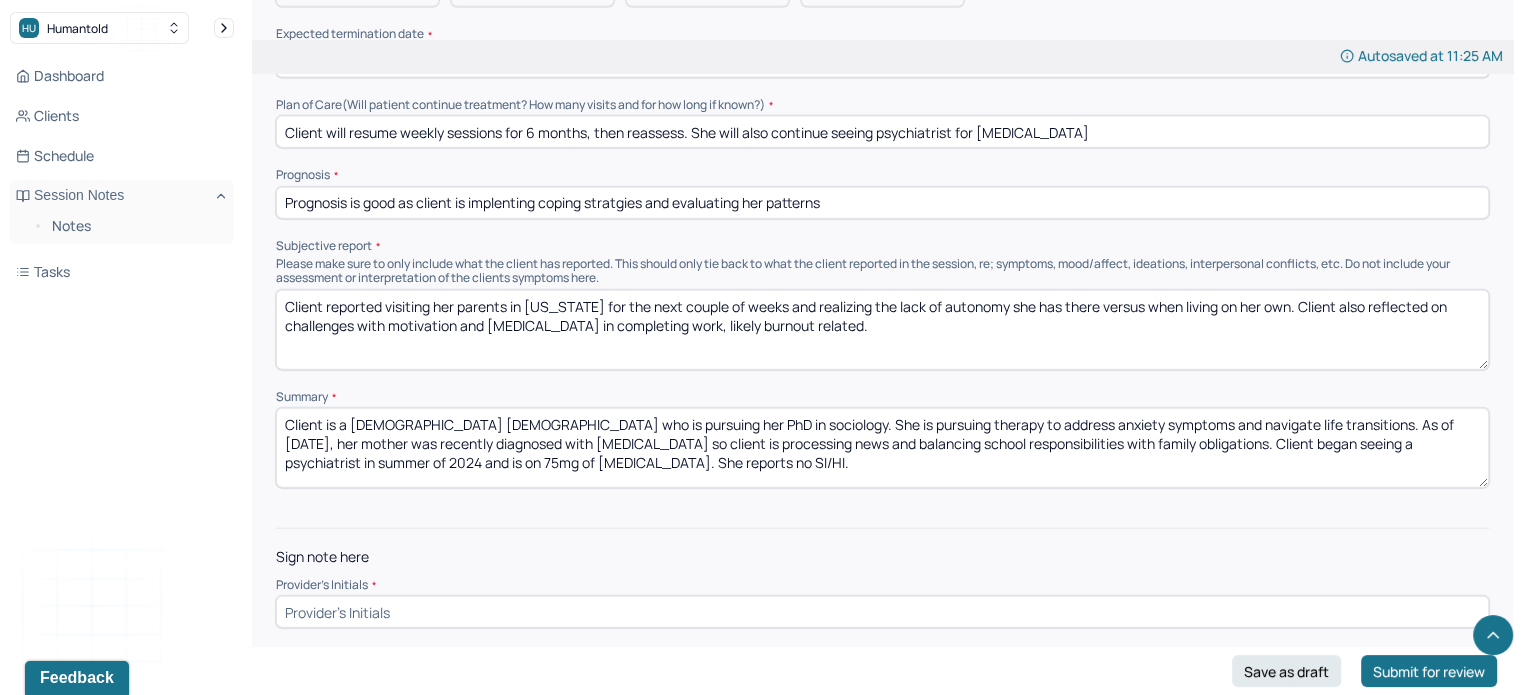 click on "Client reported visiting her parents in [US_STATE] for the next couple of weeks and realizing the lack of autonomy she has there versus when living on her own. Client also reflected on challenges with motivation and [MEDICAL_DATA] in completing work, lilely burnout related." at bounding box center [882, 330] 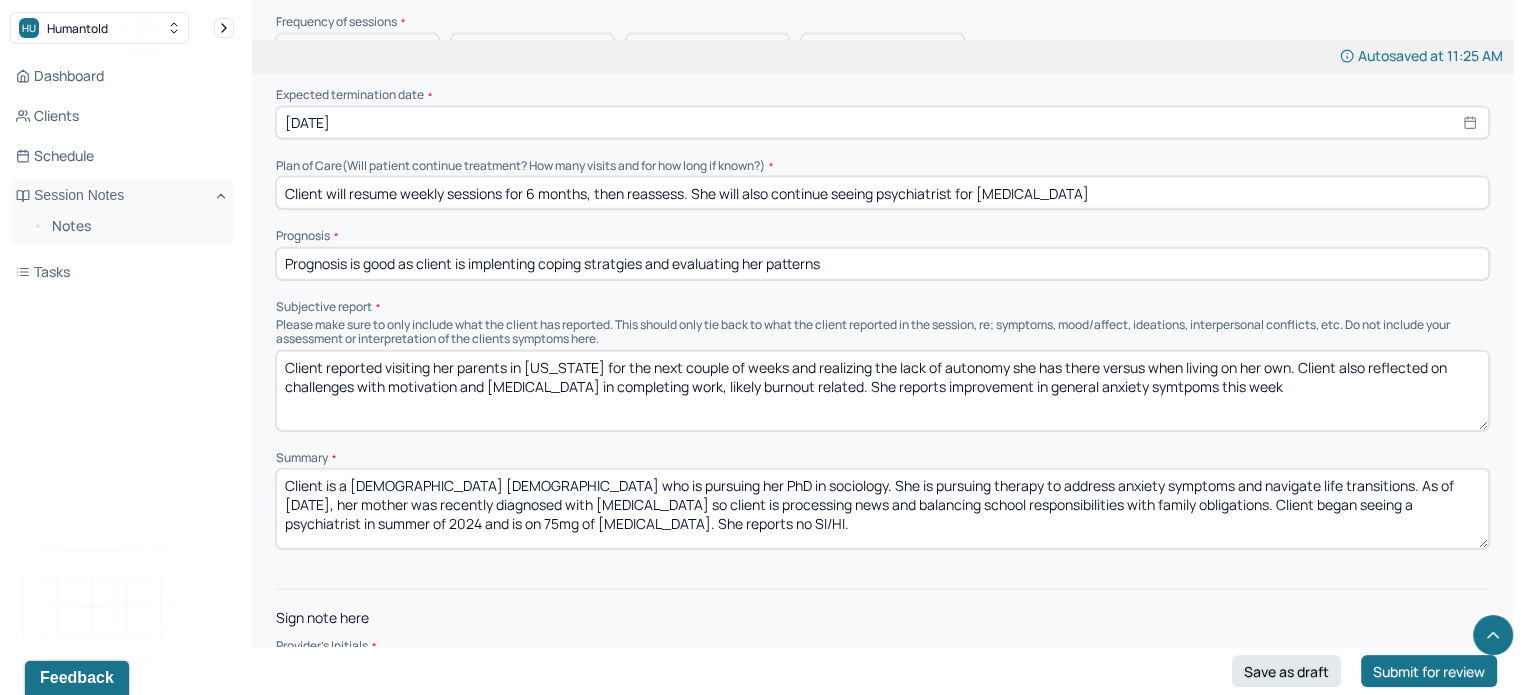 scroll, scrollTop: 4631, scrollLeft: 0, axis: vertical 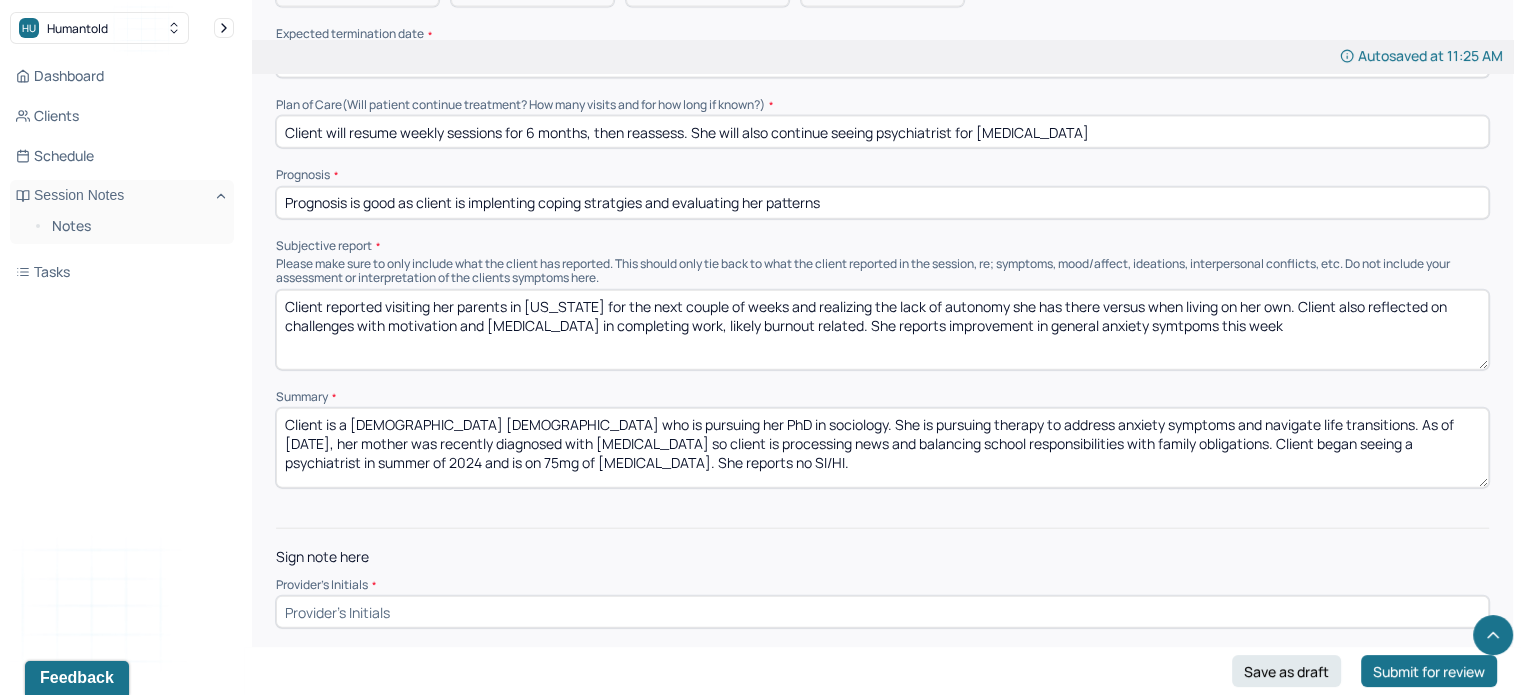 type on "Client reported visiting her parents in [US_STATE] for the next couple of weeks and realizing the lack of autonomy she has there versus when living on her own. Client also reflected on challenges with motivation and [MEDICAL_DATA] in completing work, likely burnout related. She reports improvement in general anxiety symtpoms this week" 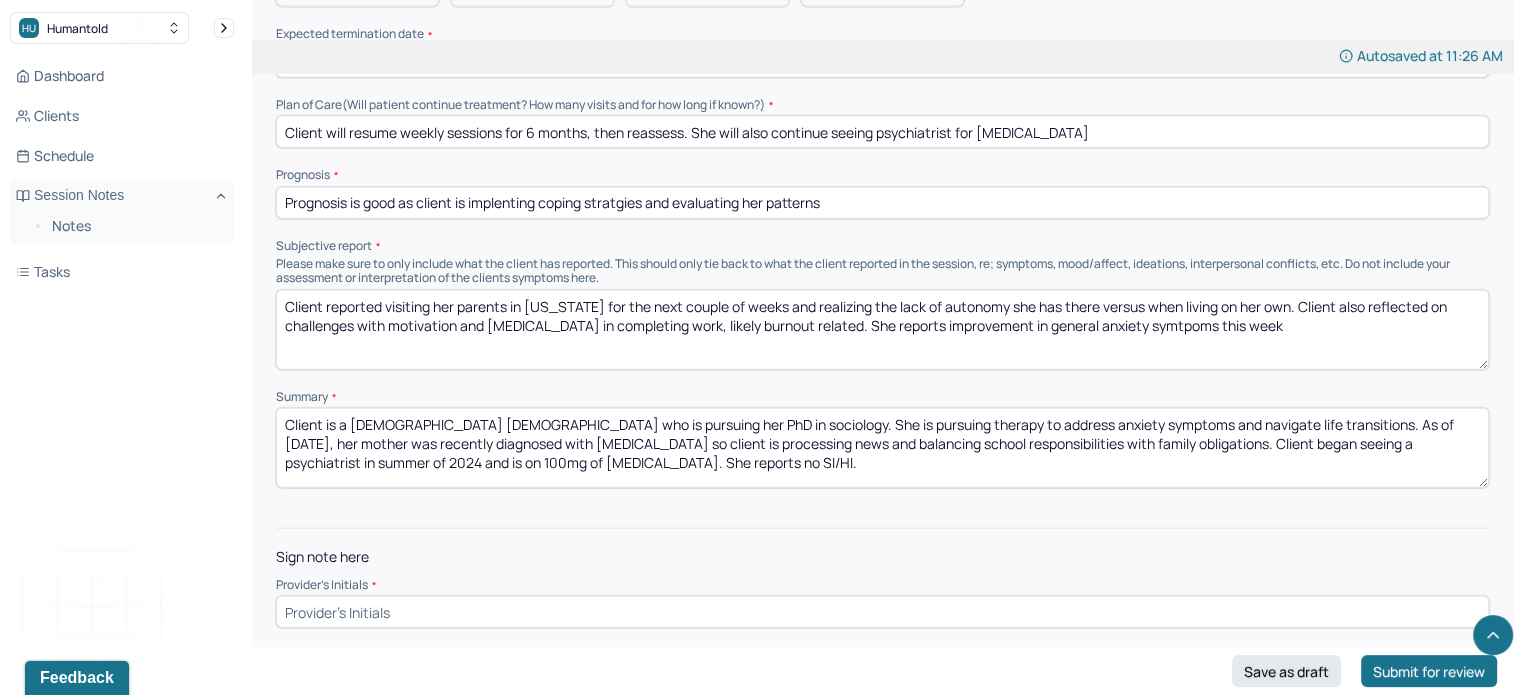 click on "Client is a [DEMOGRAPHIC_DATA] [DEMOGRAPHIC_DATA] who is pursuing her PhD in sociology. She is pursuing therapy to address anxiety symptoms and navigate life transitions. As of [DATE], her mother was recently diagnosed with [MEDICAL_DATA] so client is processing news and balancing school responsibilities with family obligations. Client began seeing a psychiatrist in summer of 2024 and is on 100mg of [MEDICAL_DATA]. She reports no SI/HI." at bounding box center (882, 448) 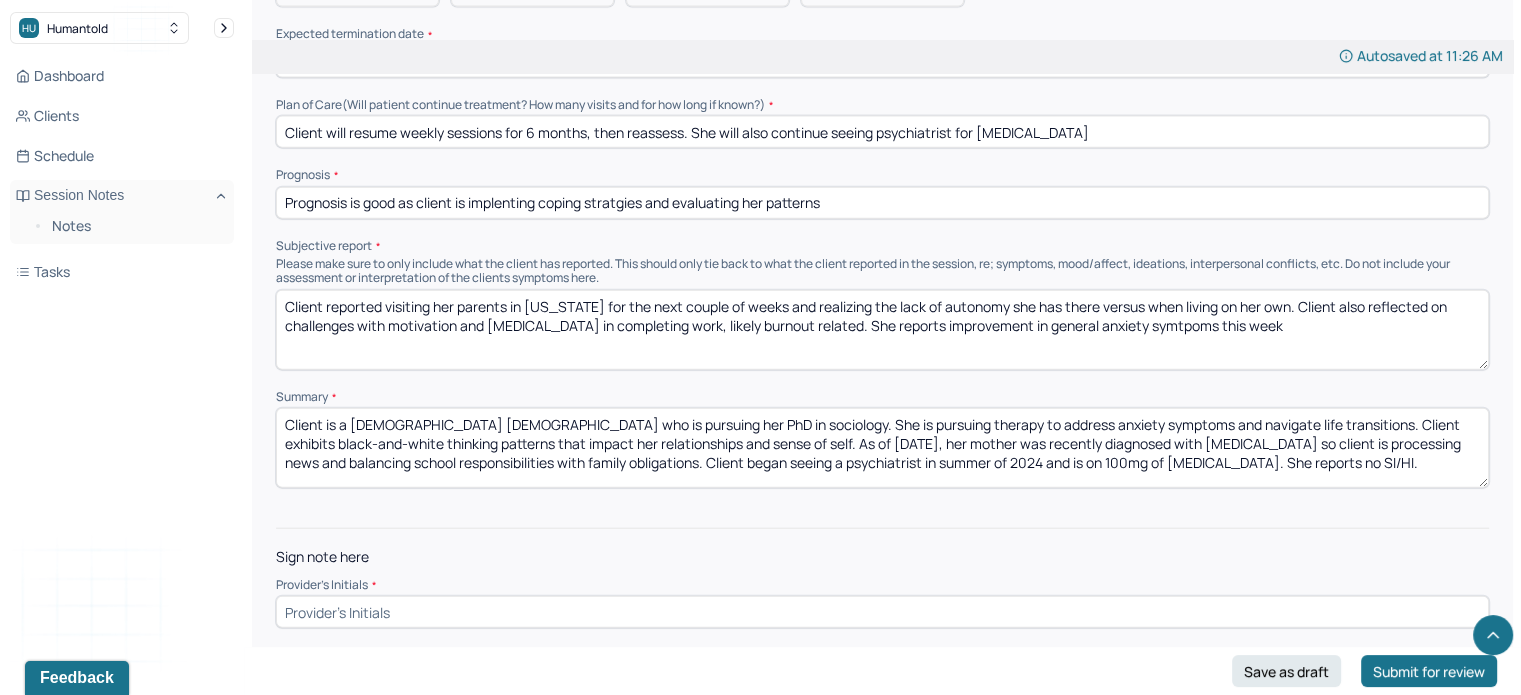 drag, startPoint x: 1291, startPoint y: 436, endPoint x: 708, endPoint y: 430, distance: 583.0309 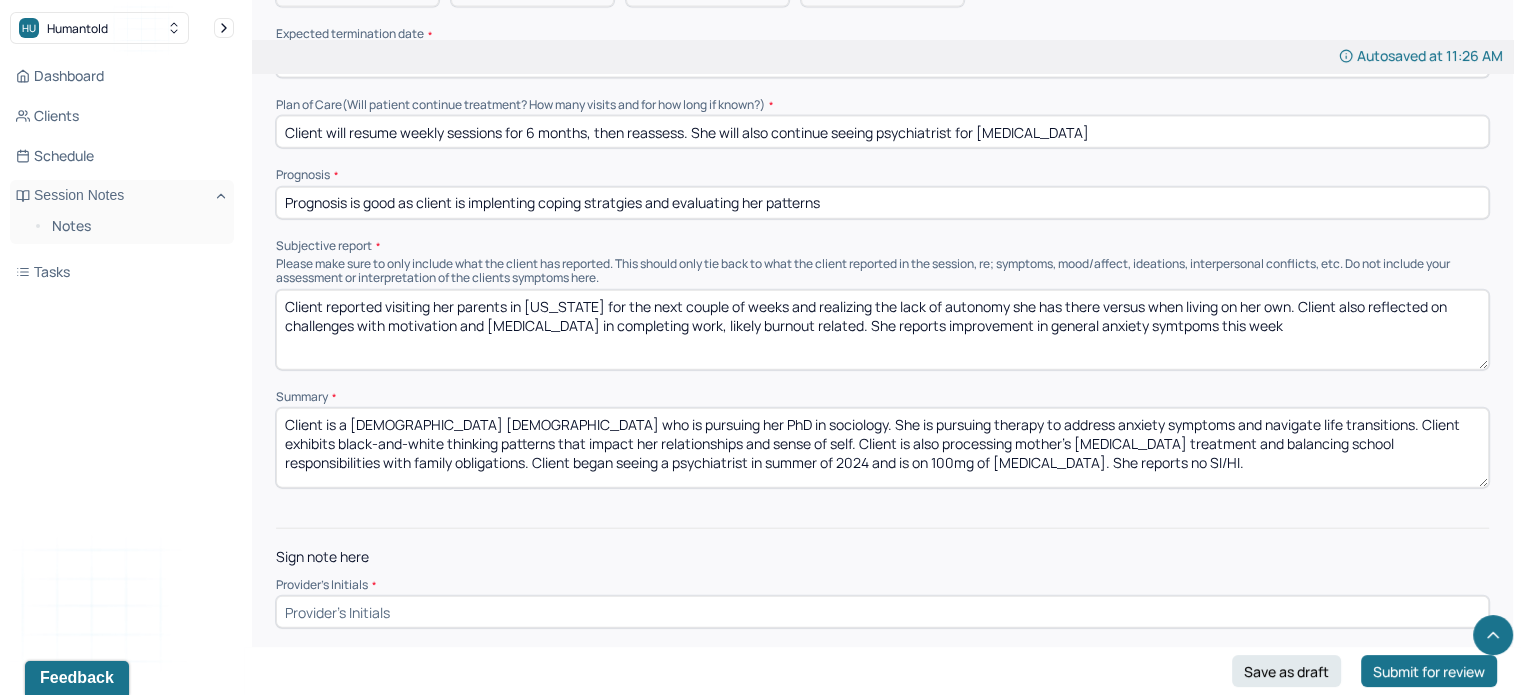 click on "Client is a [DEMOGRAPHIC_DATA] [DEMOGRAPHIC_DATA] who is pursuing her PhD in sociology. She is pursuing therapy to address anxiety symptoms and navigate life transitions. Client exhibits black-and-white thinking patterns that impact her relationships and sense of self. Client is also processing mother's [MEDICAL_DATA] treatment and balancing school responsibilities with family obligations. Client began seeing a psychiatrist in summer of 2024 and is on 100mg of [MEDICAL_DATA]. She reports no SI/HI." at bounding box center [882, 448] 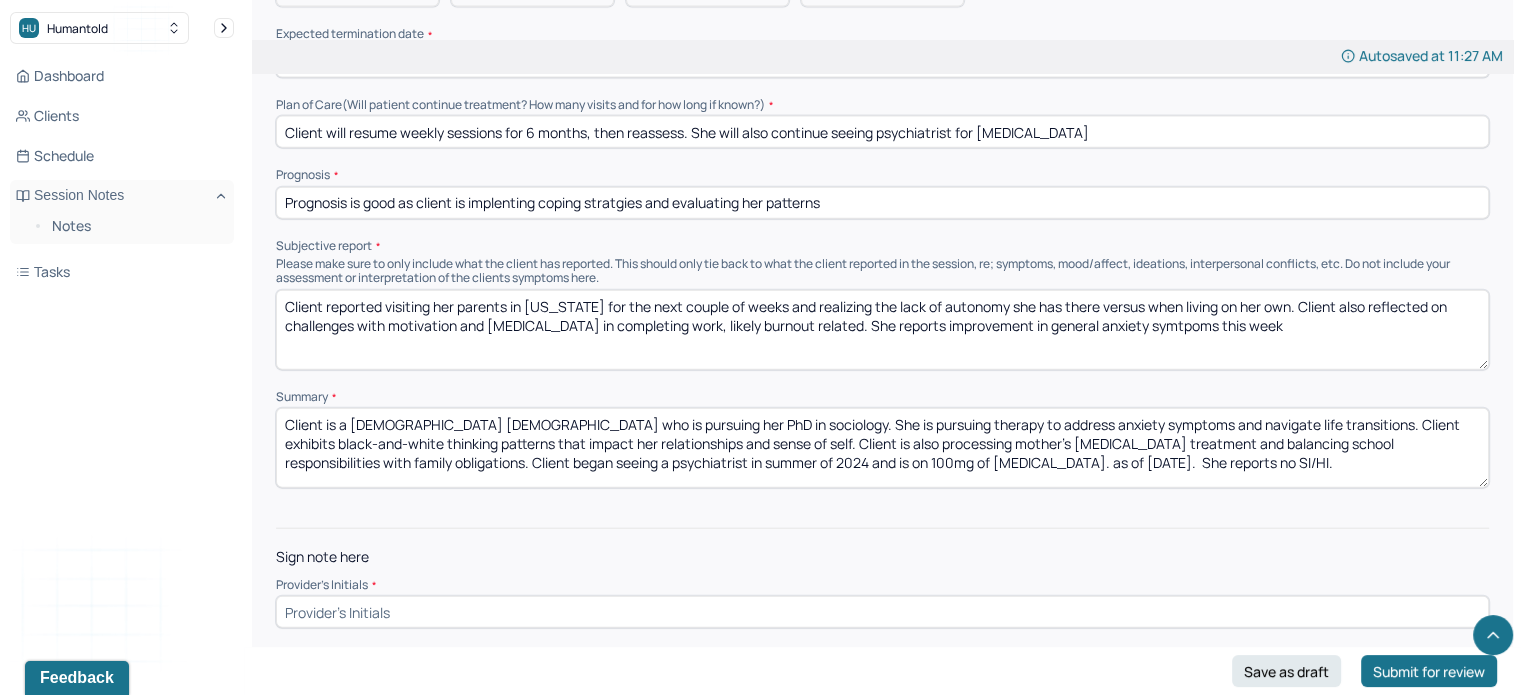 click on "Client is a [DEMOGRAPHIC_DATA] [DEMOGRAPHIC_DATA] who is pursuing her PhD in sociology. She is pursuing therapy to address anxiety symptoms and navigate life transitions. Client exhibits black-and-white thinking patterns that impact her relationships and sense of self. Client is also processing mother's [MEDICAL_DATA] treatment and balancing school responsibilities with family obligations. Client began seeing a psychiatrist in summer of 2024 and is on 100mg of [MEDICAL_DATA]. as of [DATE].  She reports no SI/HI." at bounding box center (882, 448) 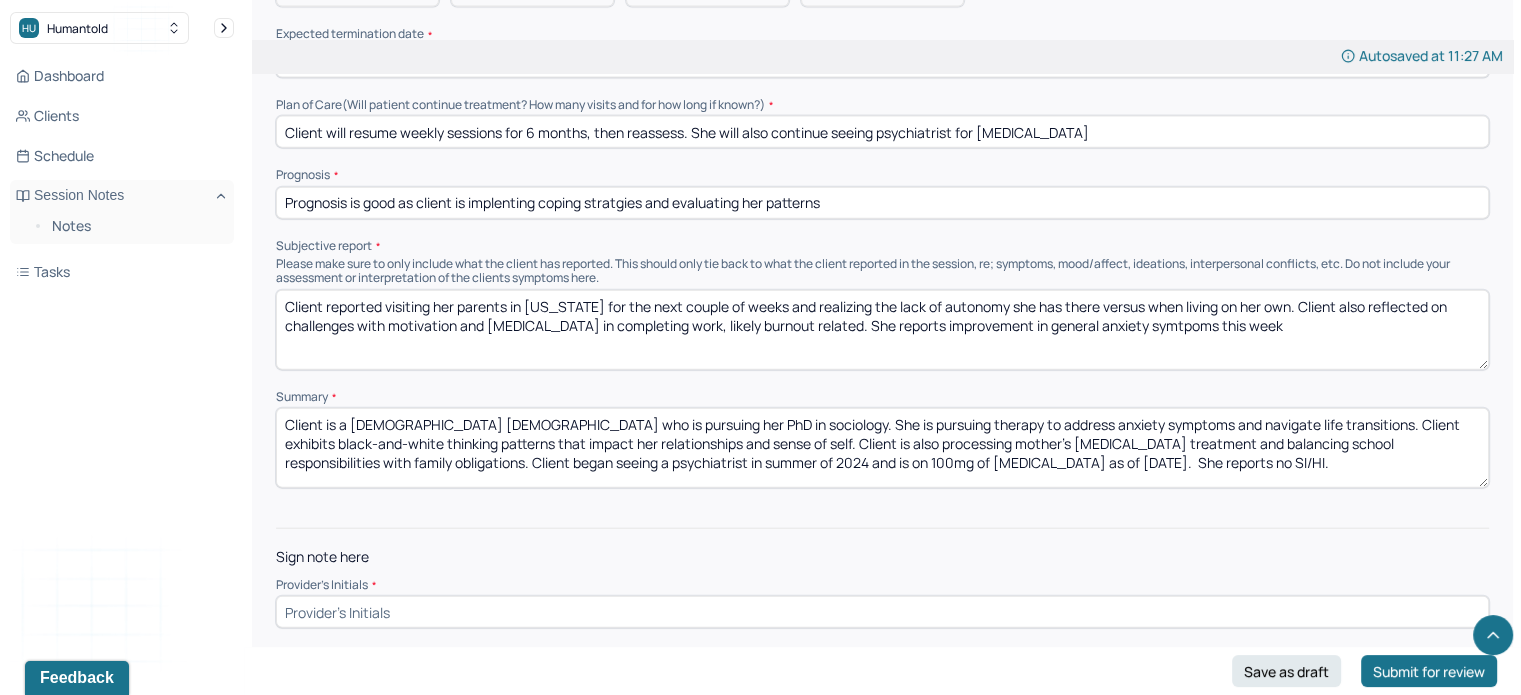 type on "Client is a [DEMOGRAPHIC_DATA] [DEMOGRAPHIC_DATA] who is pursuing her PhD in sociology. She is pursuing therapy to address anxiety symptoms and navigate life transitions. Client exhibits black-and-white thinking patterns that impact her relationships and sense of self. Client is also processing mother's [MEDICAL_DATA] treatment and balancing school responsibilities with family obligations. Client began seeing a psychiatrist in summer of 2024 and is on 100mg of [MEDICAL_DATA] as of [DATE].  She reports no SI/HI." 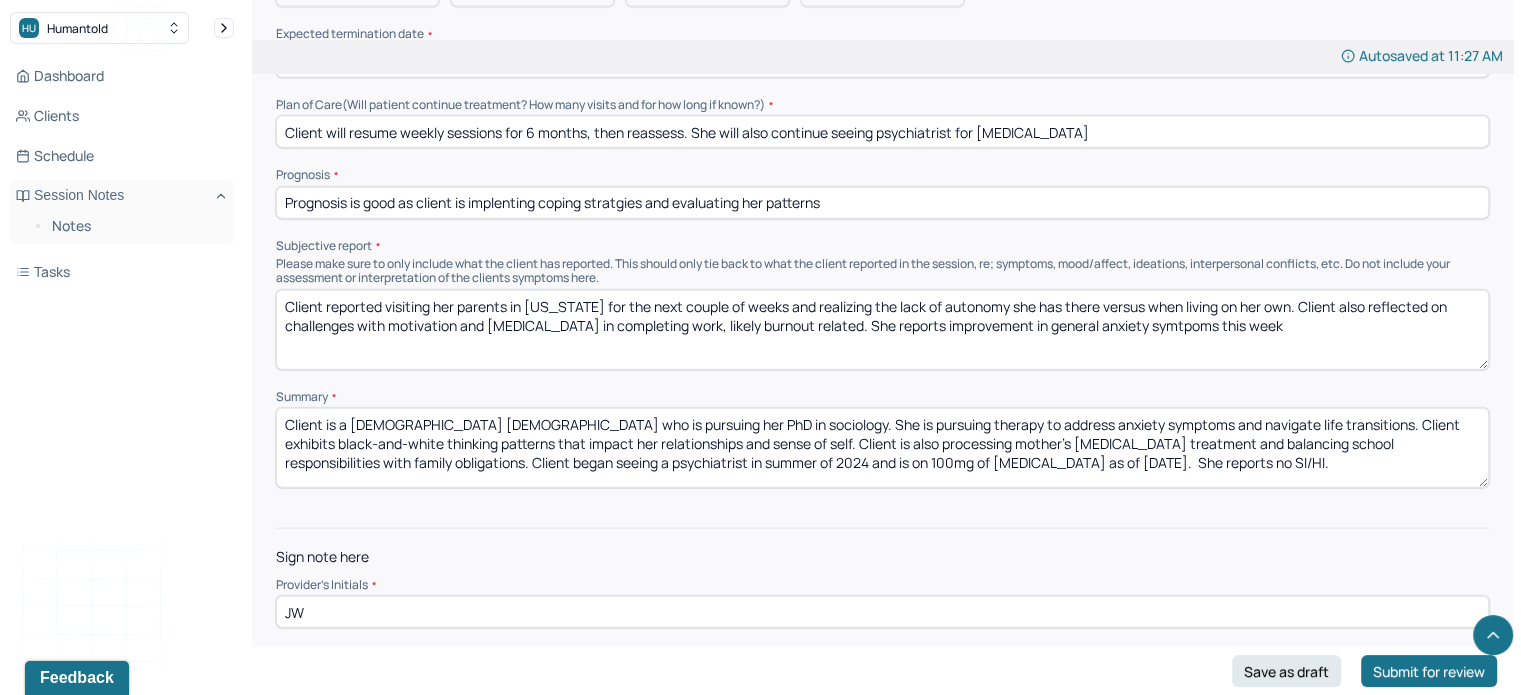 type on "JW" 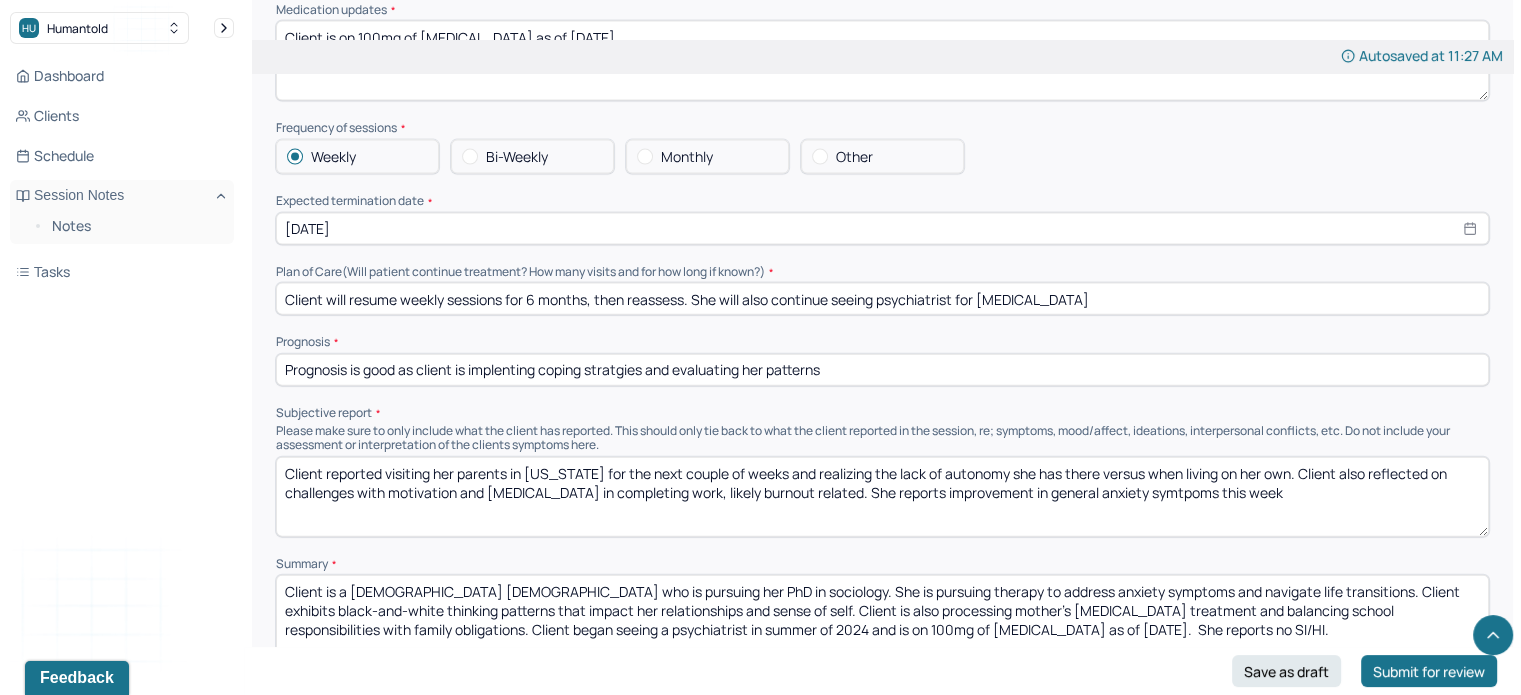 scroll, scrollTop: 4631, scrollLeft: 0, axis: vertical 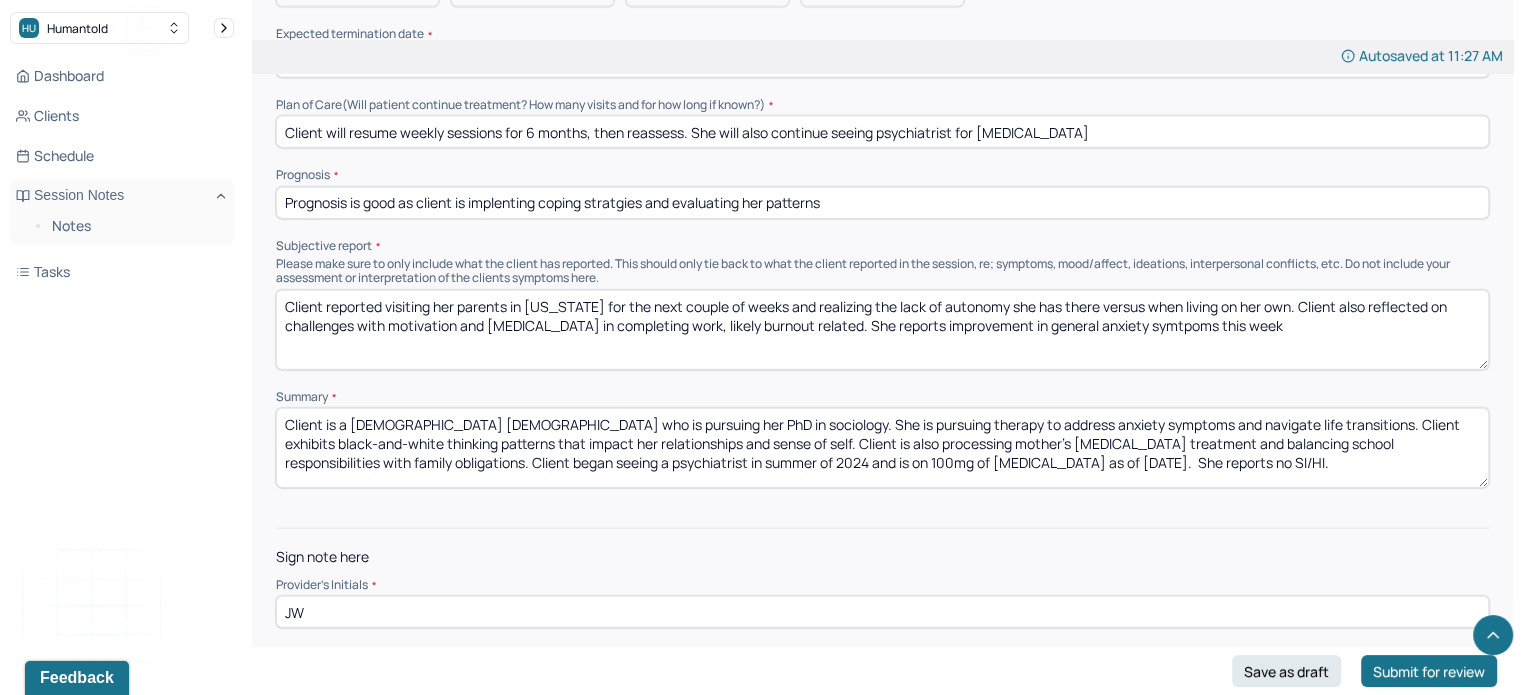 click on "Client is a [DEMOGRAPHIC_DATA] [DEMOGRAPHIC_DATA] who is pursuing her PhD in sociology. She is pursuing therapy to address anxiety symptoms and navigate life transitions. Client exhibits black-and-white thinking patterns that impact her relationships and sense of self. Client is also processing mother's [MEDICAL_DATA] treatment and balancing school responsibilities with family obligations. Client began seeing a psychiatrist in summer of 2024 and is on 100mg of [MEDICAL_DATA] as of [DATE].  She reports no SI/HI." at bounding box center [882, 448] 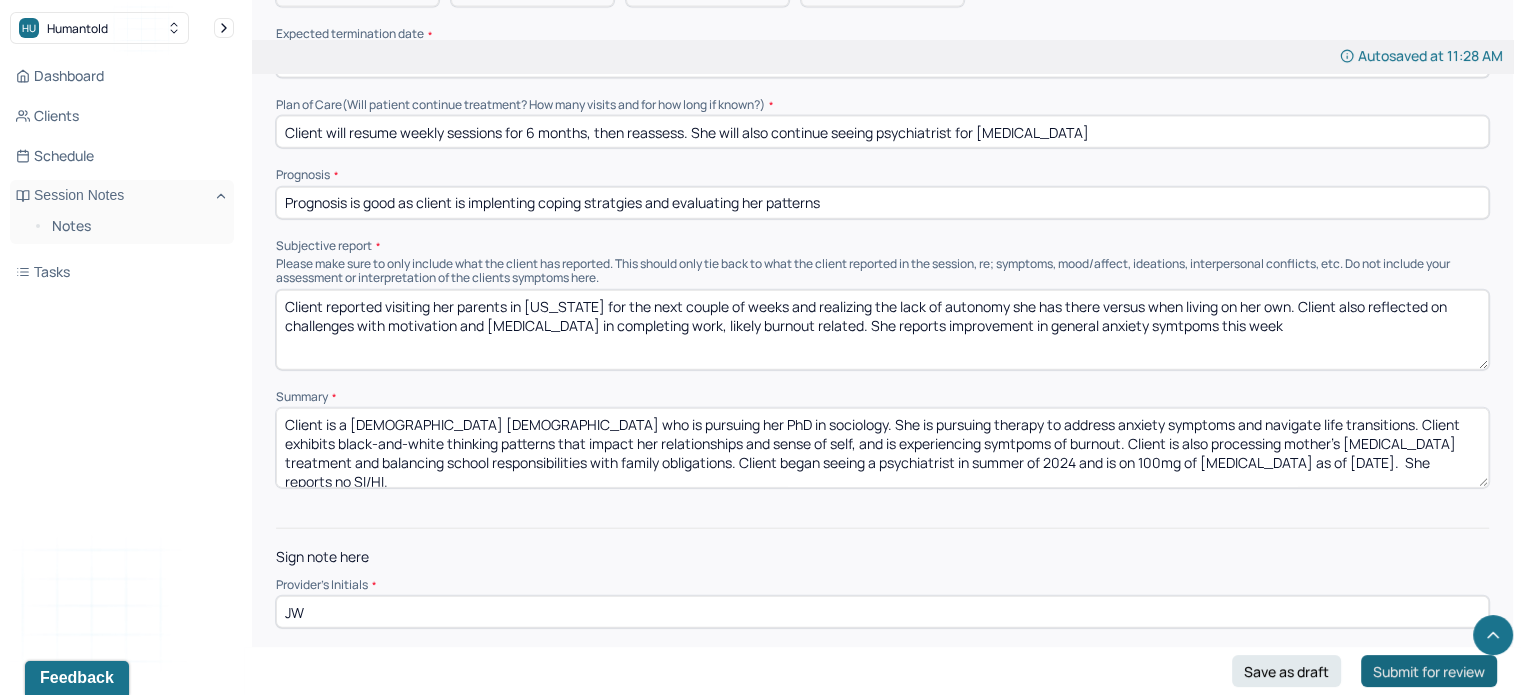 type on "Client is a [DEMOGRAPHIC_DATA] [DEMOGRAPHIC_DATA] who is pursuing her PhD in sociology. She is pursuing therapy to address anxiety symptoms and navigate life transitions. Client exhibits black-and-white thinking patterns that impact her relationships and sense of self, and is experiencing symtpoms of burnout. Client is also processing mother's [MEDICAL_DATA] treatment and balancing school responsibilities with family obligations. Client began seeing a psychiatrist in summer of 2024 and is on 100mg of [MEDICAL_DATA] as of [DATE].  She reports no SI/HI." 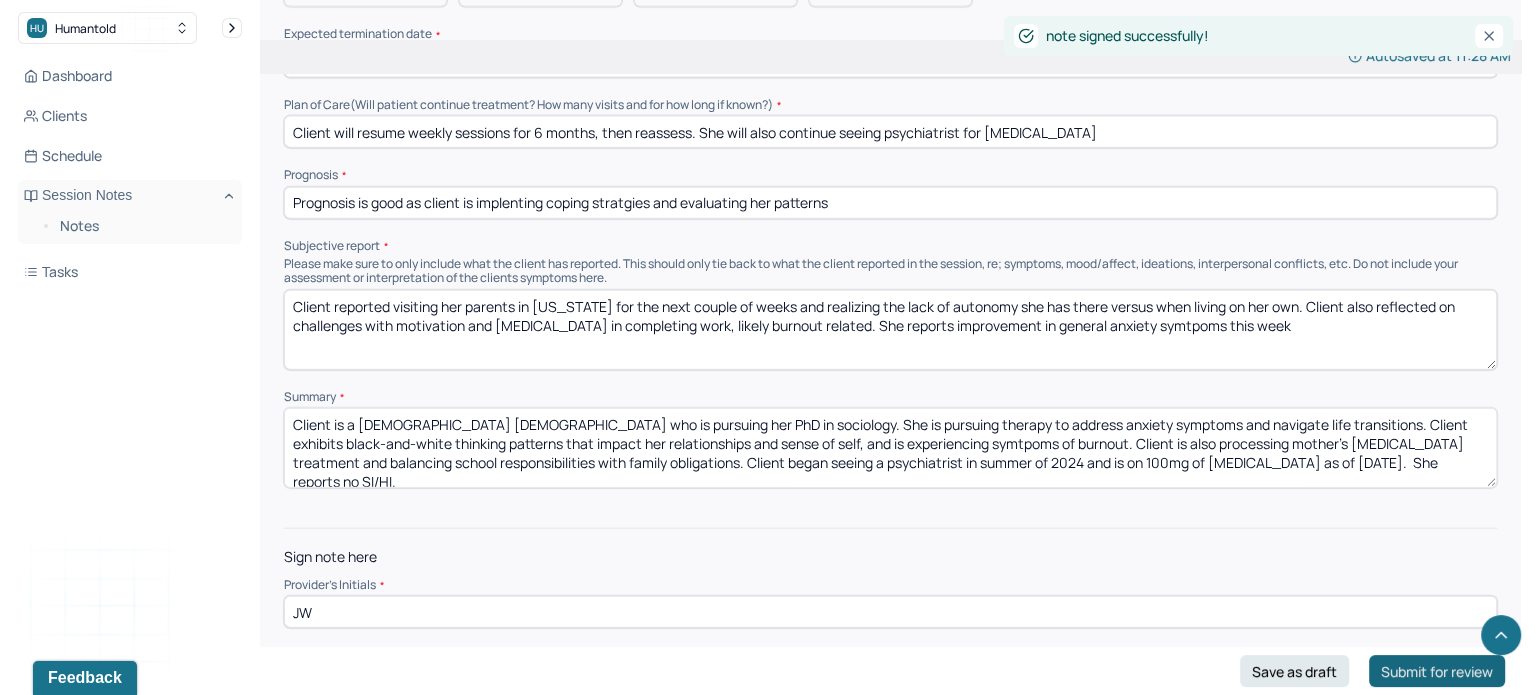 scroll, scrollTop: 0, scrollLeft: 0, axis: both 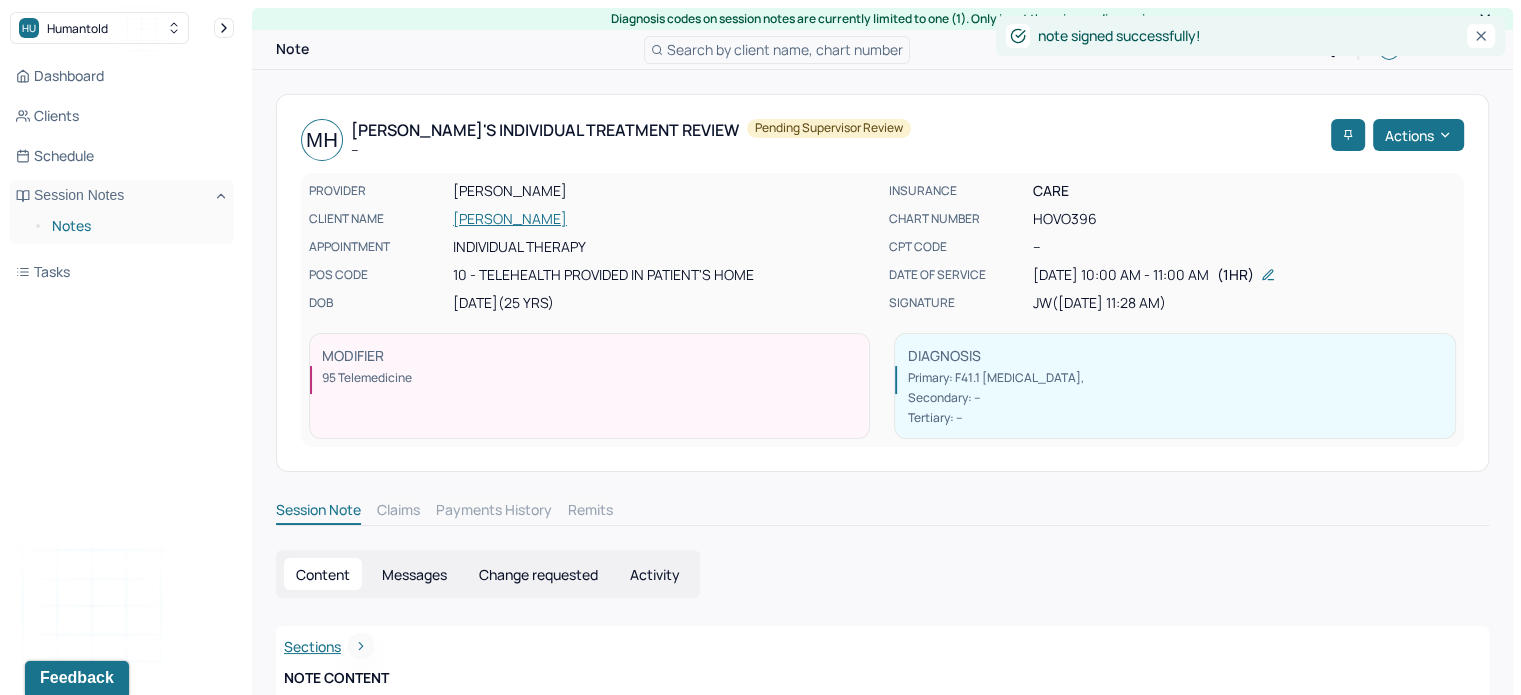 click on "Notes" at bounding box center [135, 226] 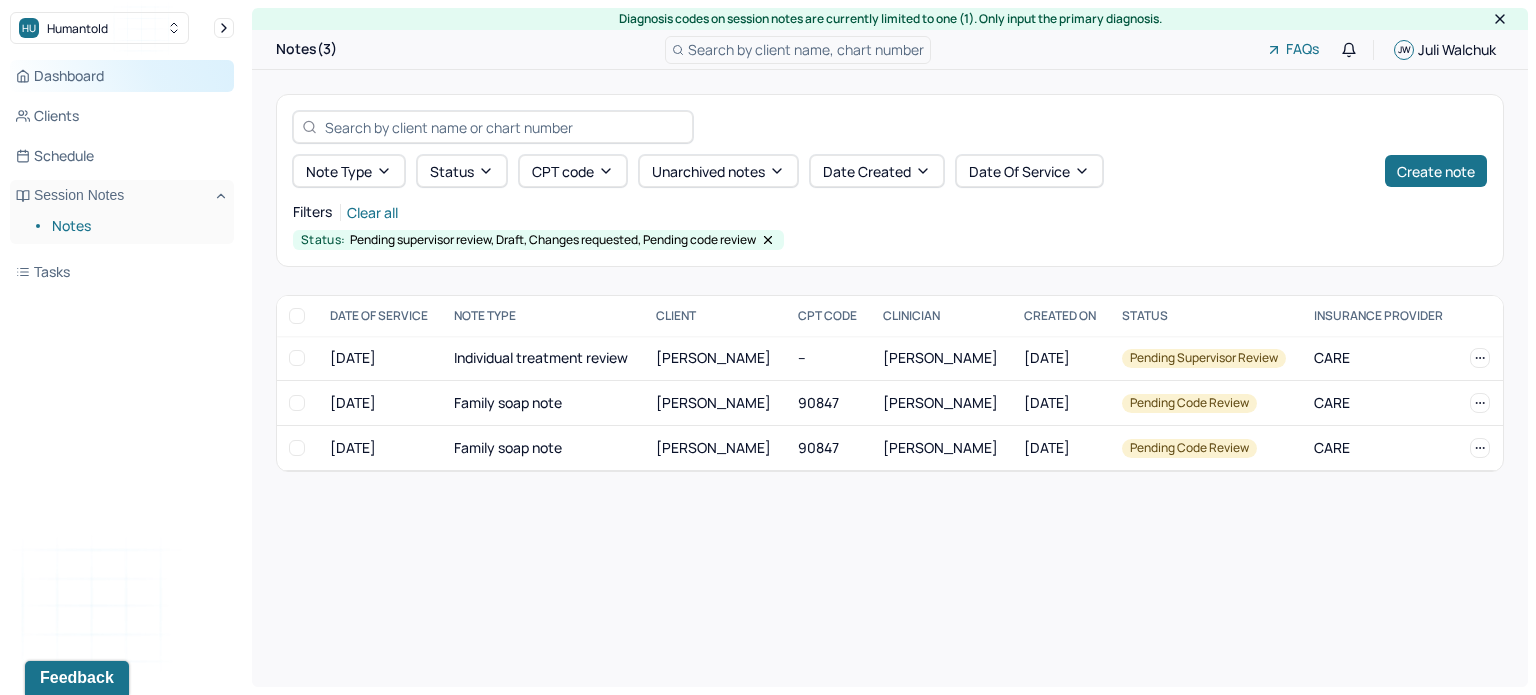 click on "Dashboard" at bounding box center (122, 76) 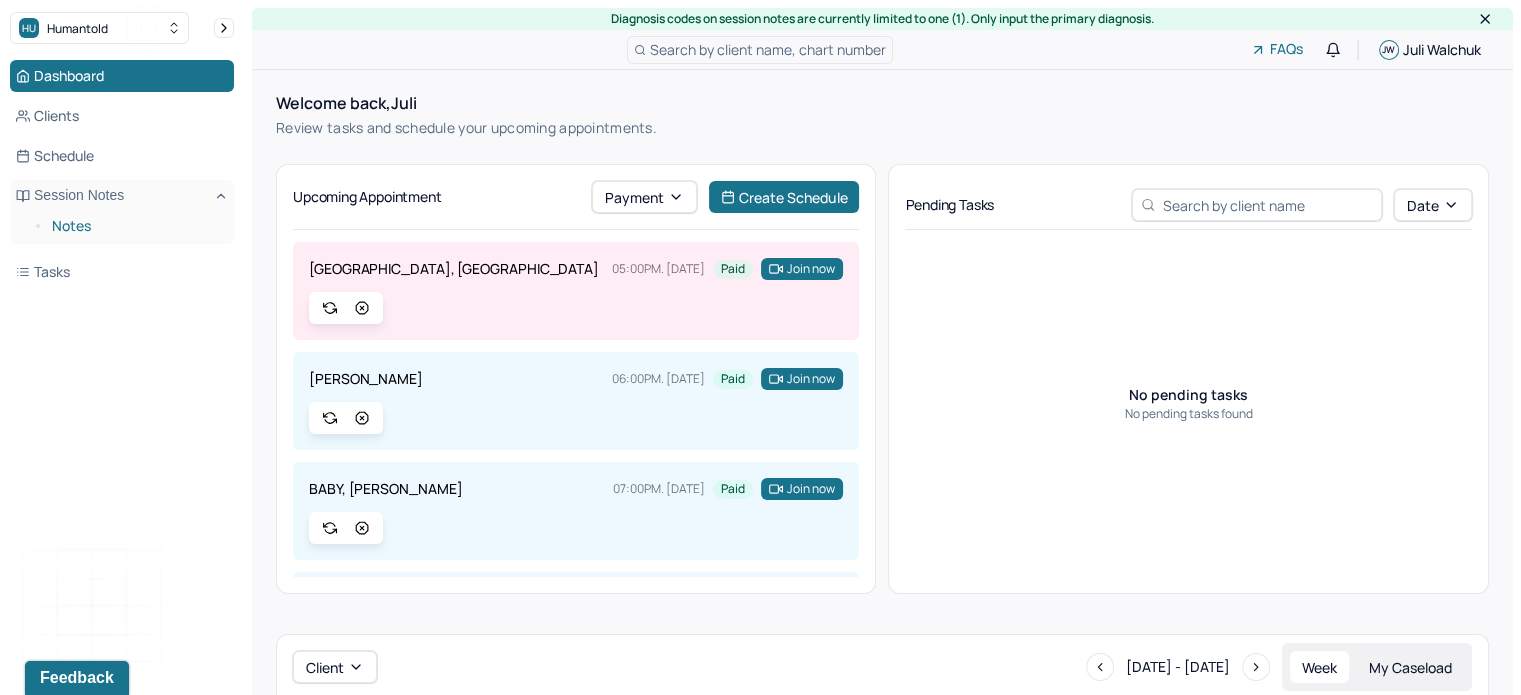click on "Notes" at bounding box center (135, 226) 